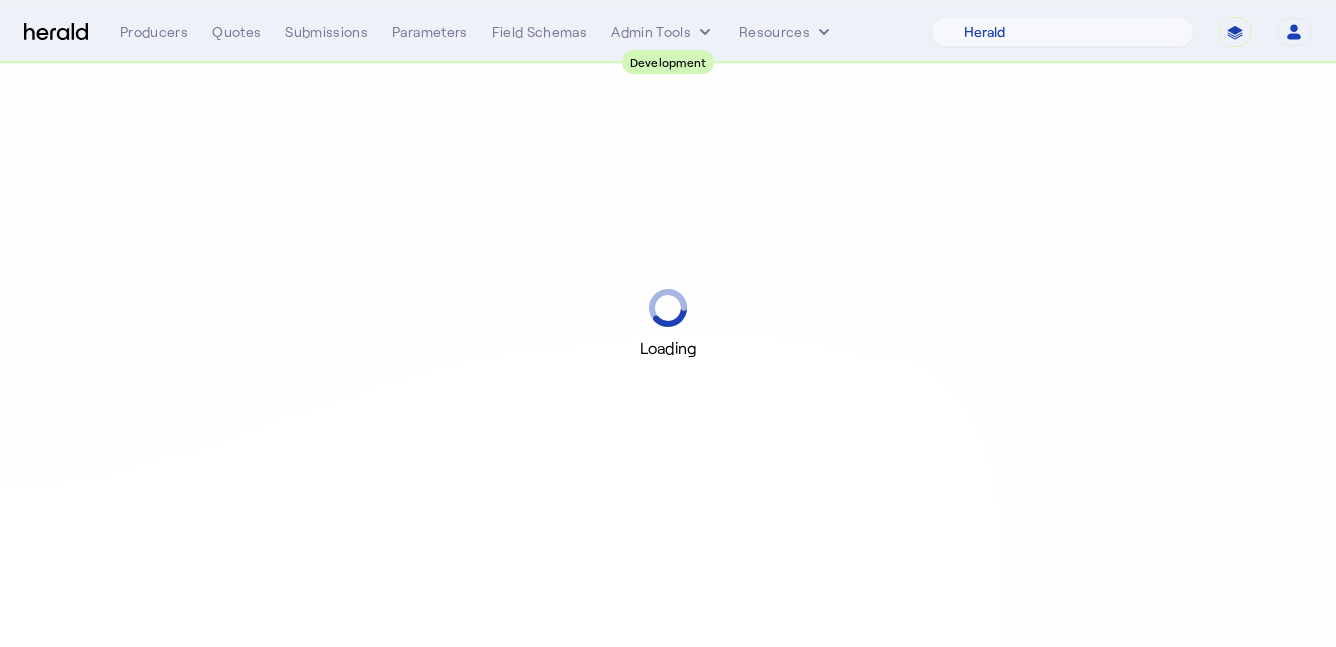 select on "pfm_2v8p_herald_api" 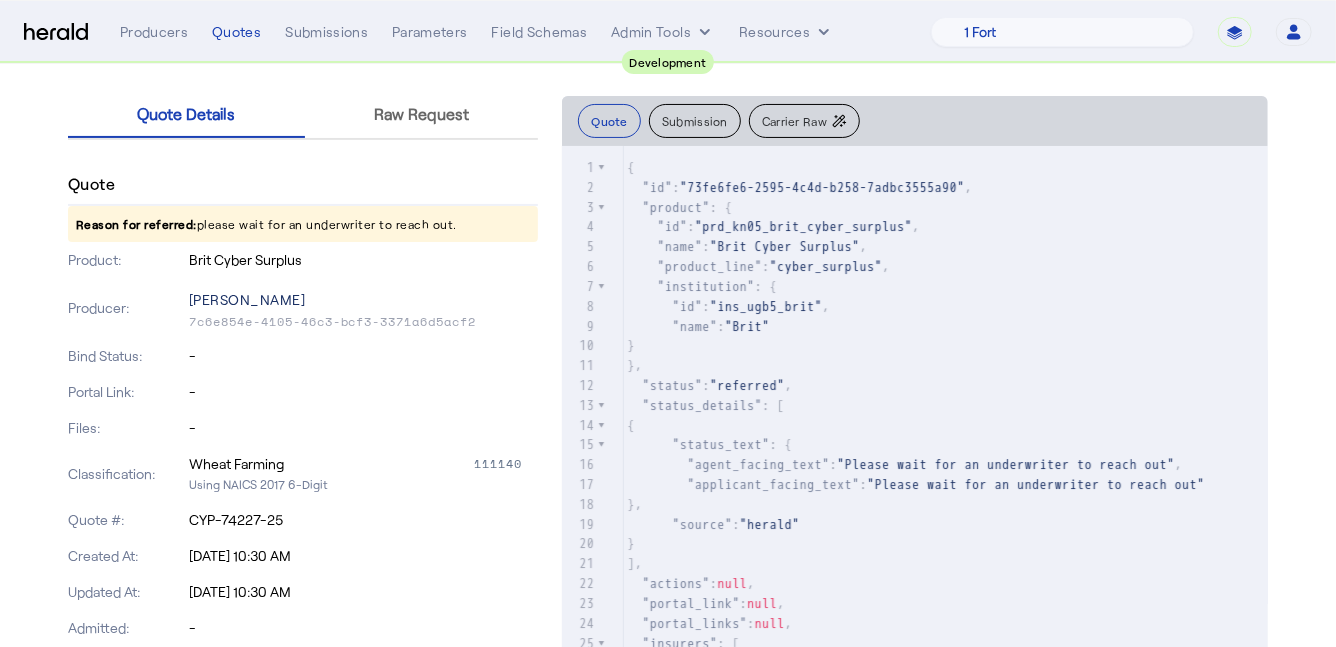 scroll, scrollTop: 146, scrollLeft: 0, axis: vertical 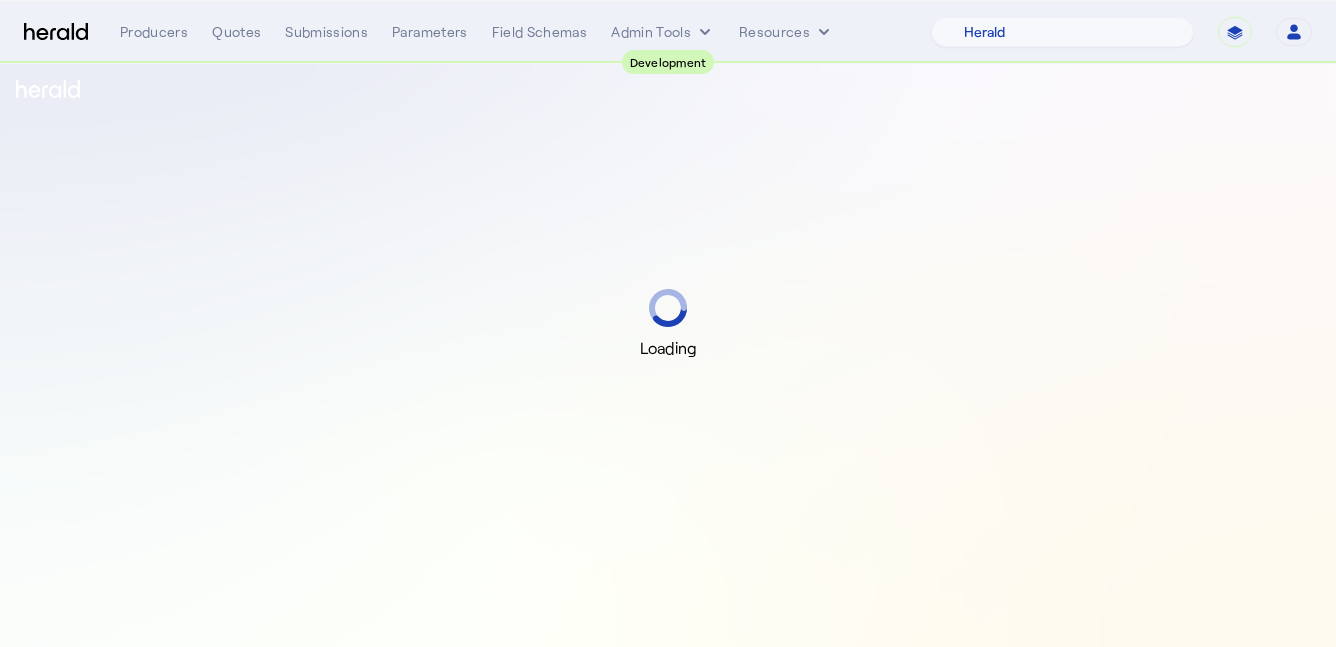 select on "pfm_2v8p_herald_api" 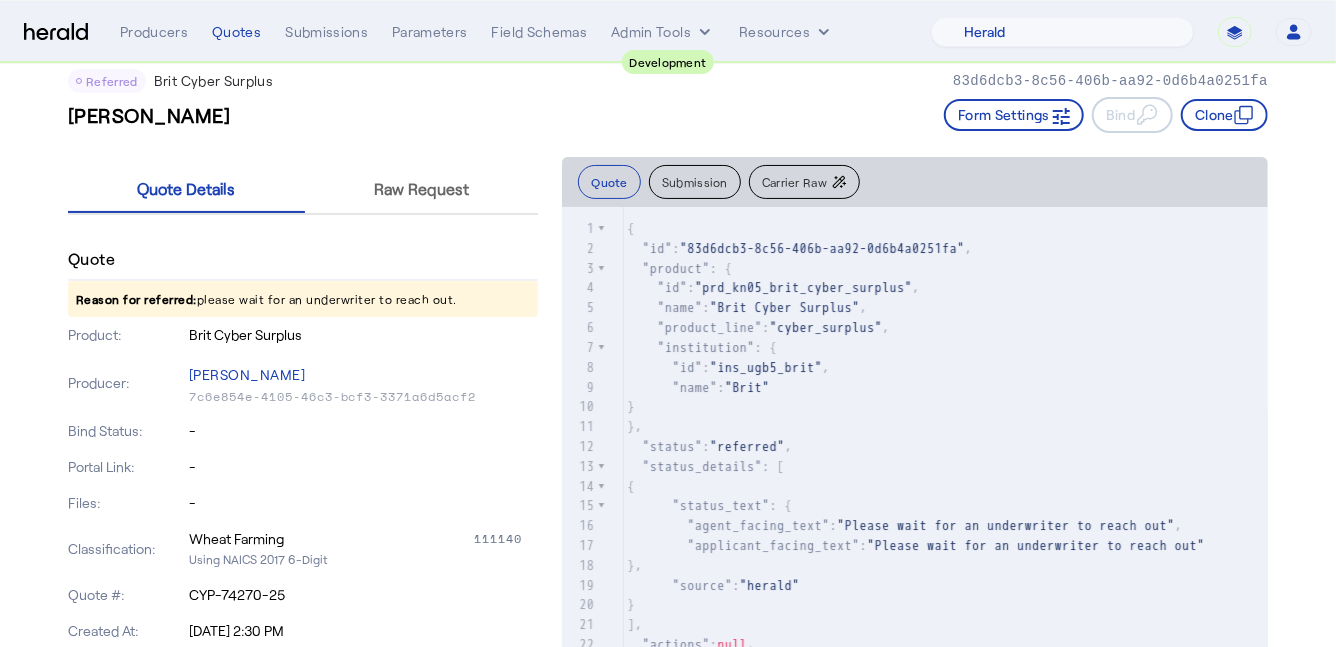 scroll, scrollTop: 0, scrollLeft: 0, axis: both 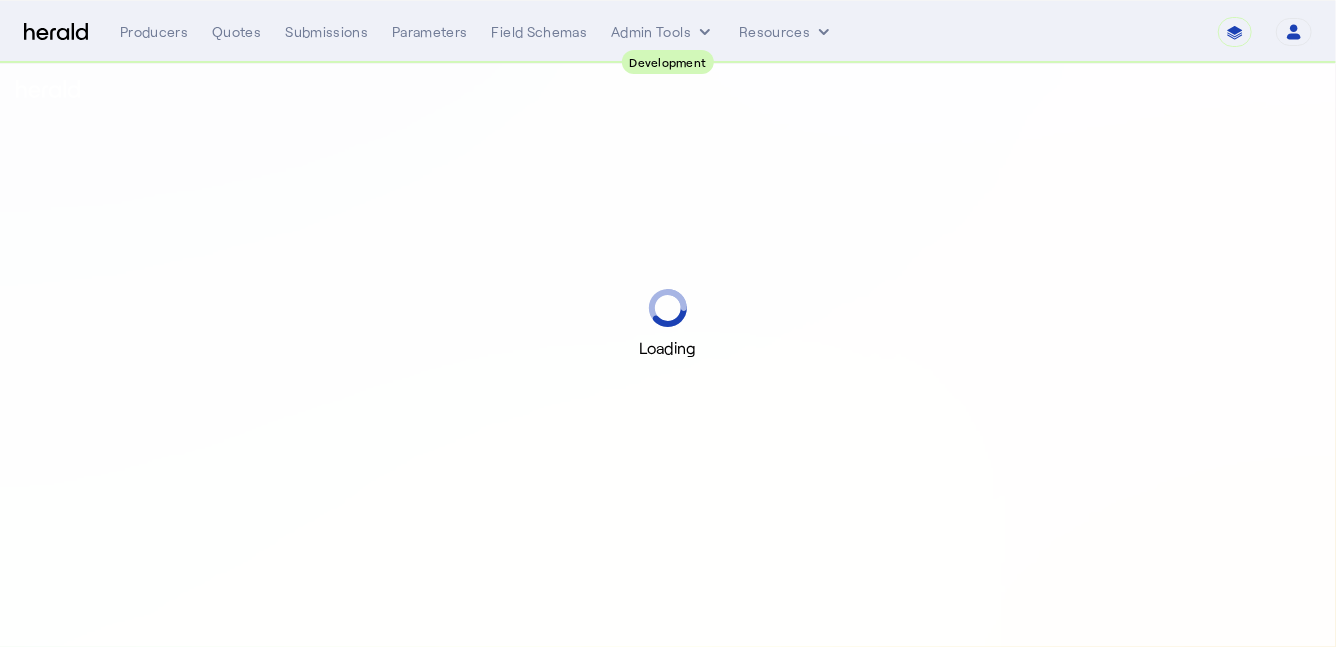 select on "pfm_2v8p_herald_api" 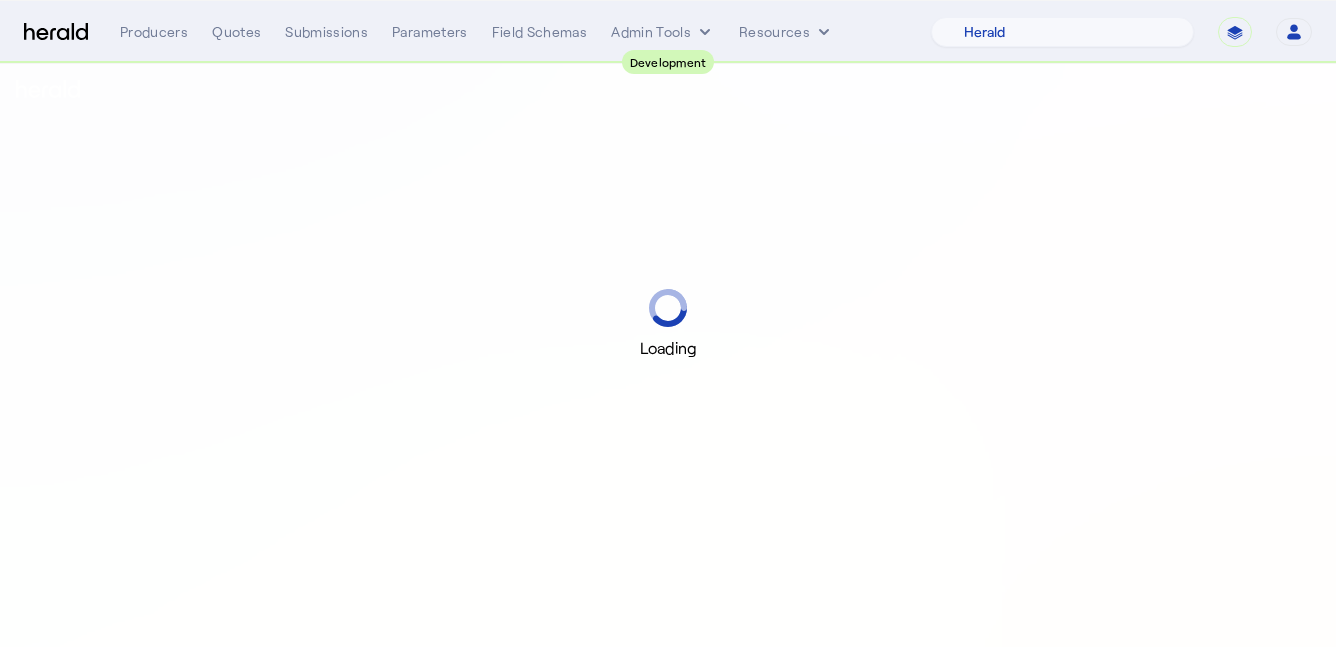select on "pfm_2v8p_herald_api" 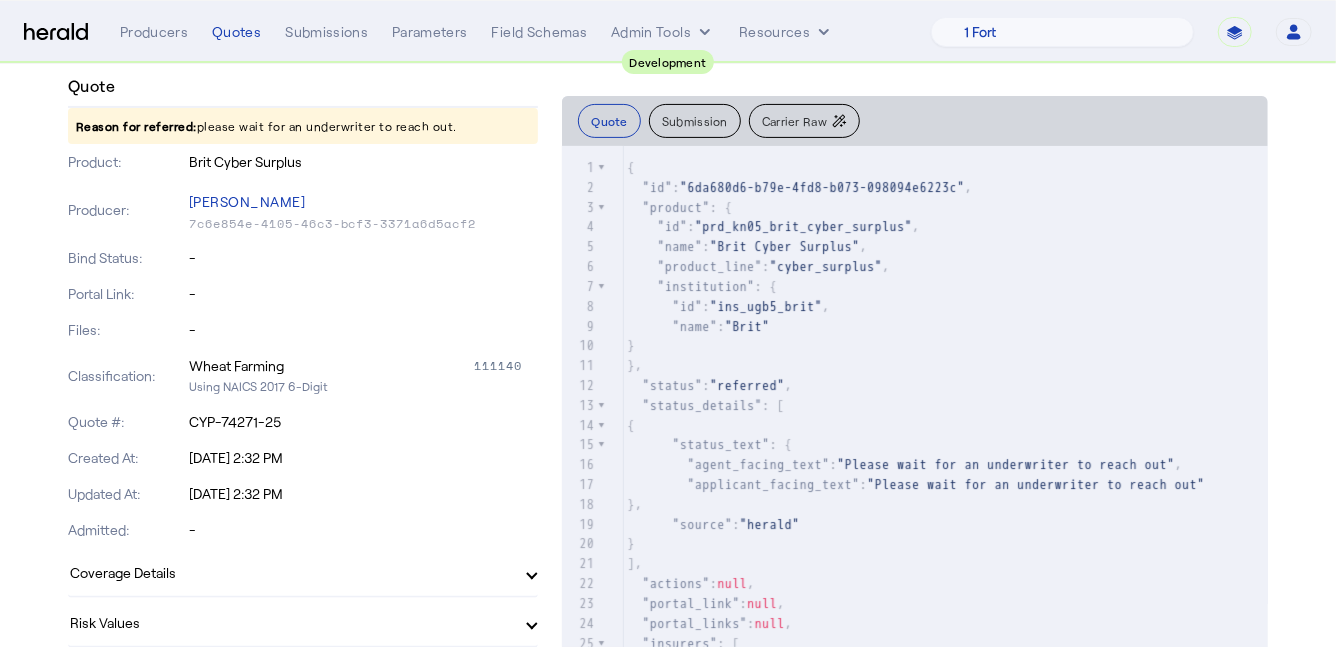 scroll, scrollTop: 209, scrollLeft: 0, axis: vertical 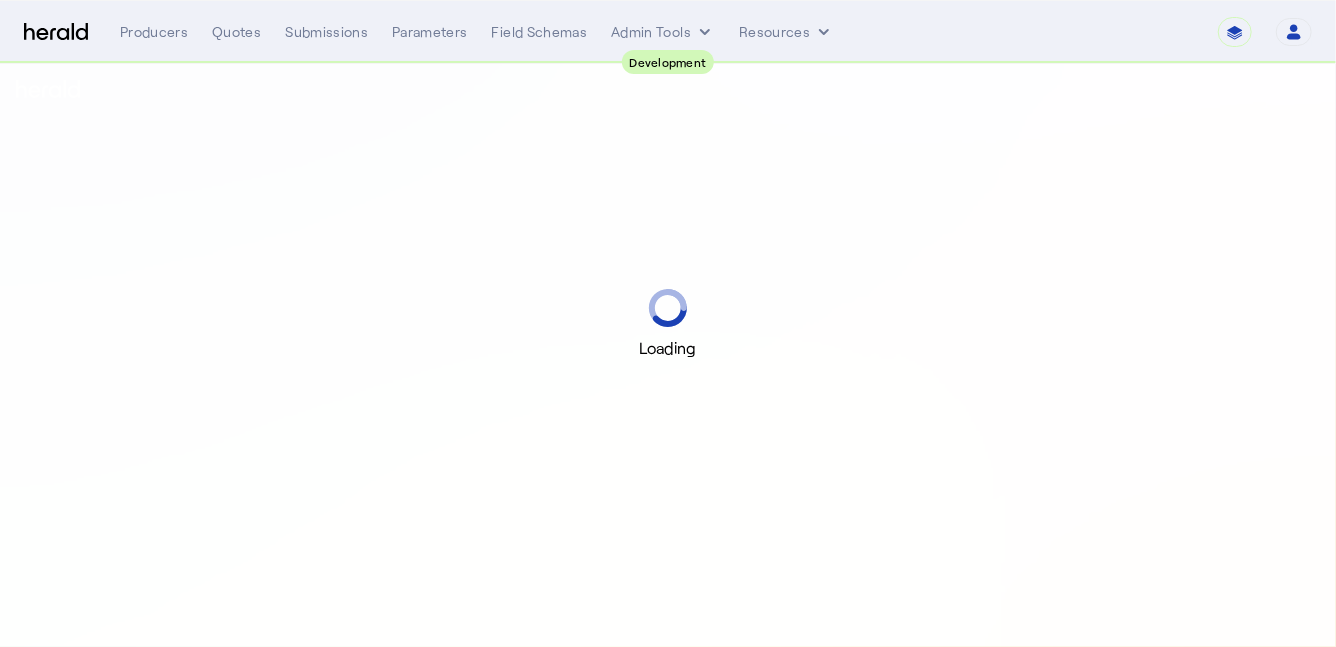select on "pfm_2v8p_herald_api" 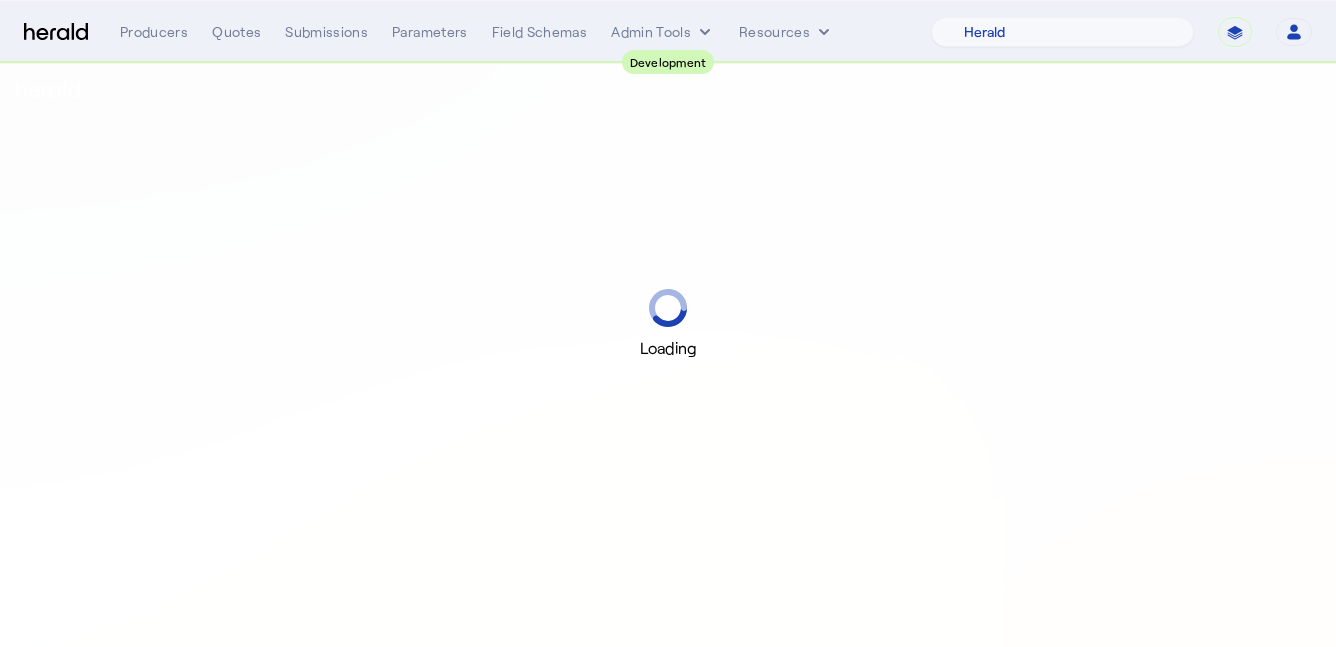 select on "pfm_2v8p_herald_api" 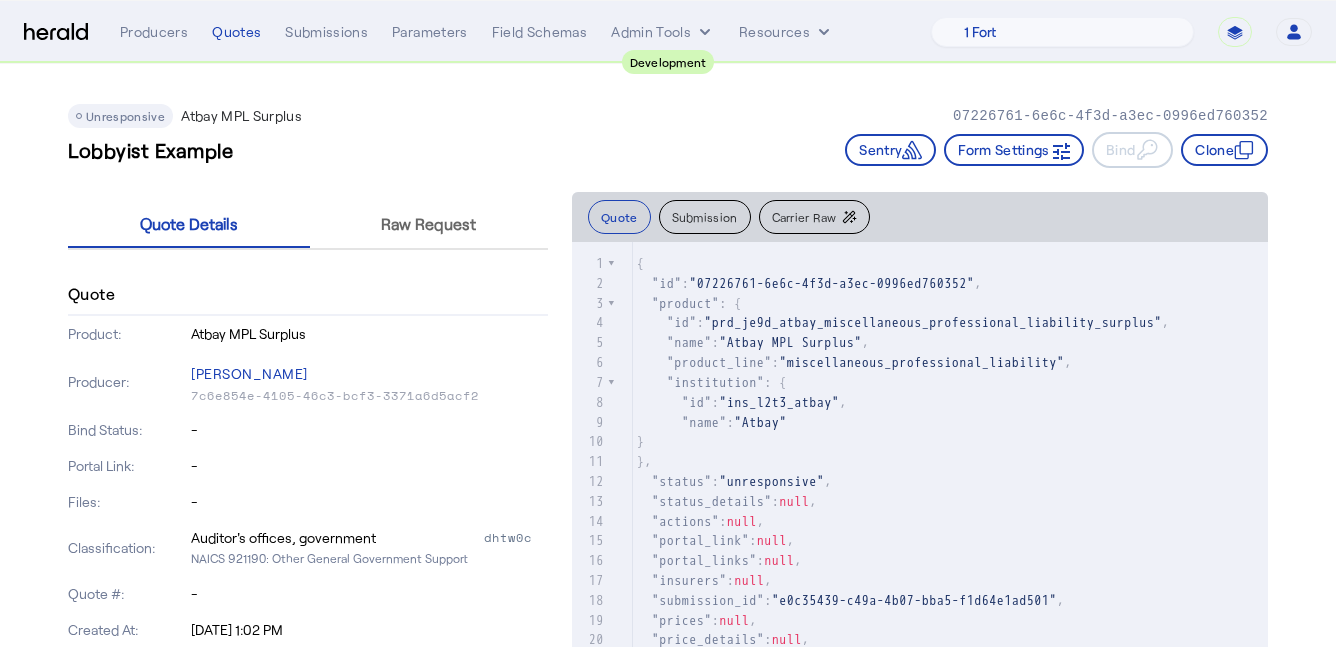 scroll, scrollTop: 0, scrollLeft: 0, axis: both 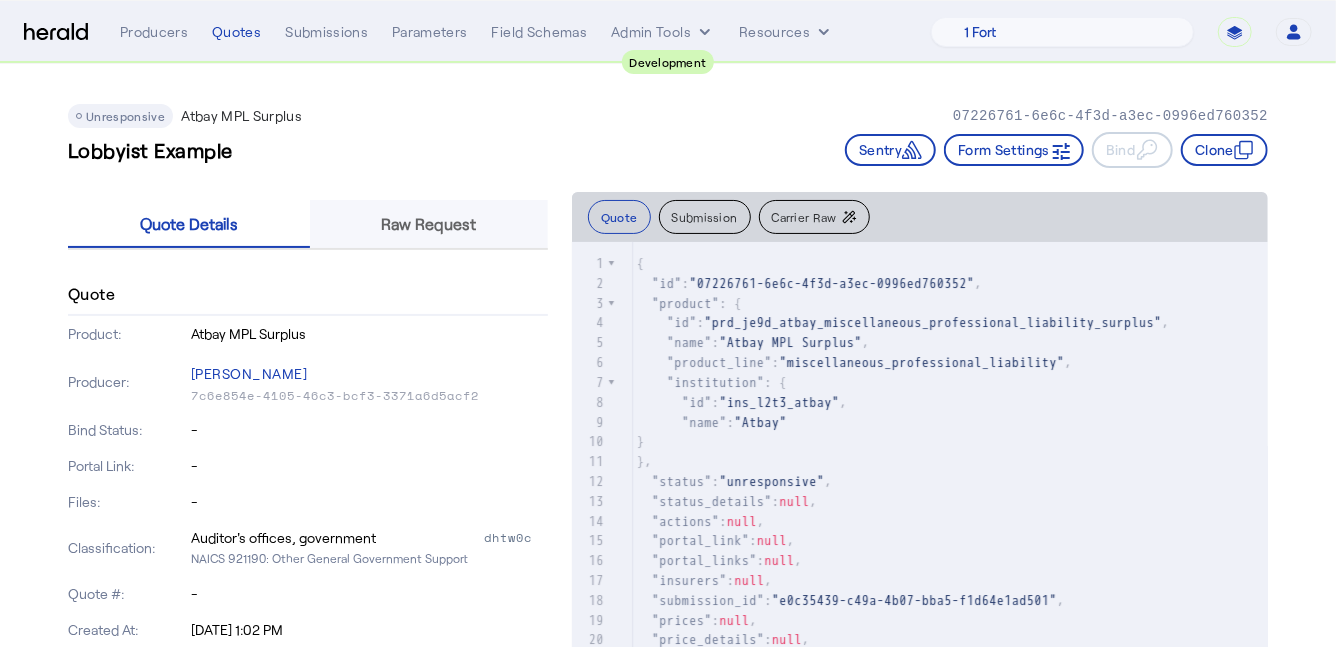 click on "Raw Request" at bounding box center (428, 224) 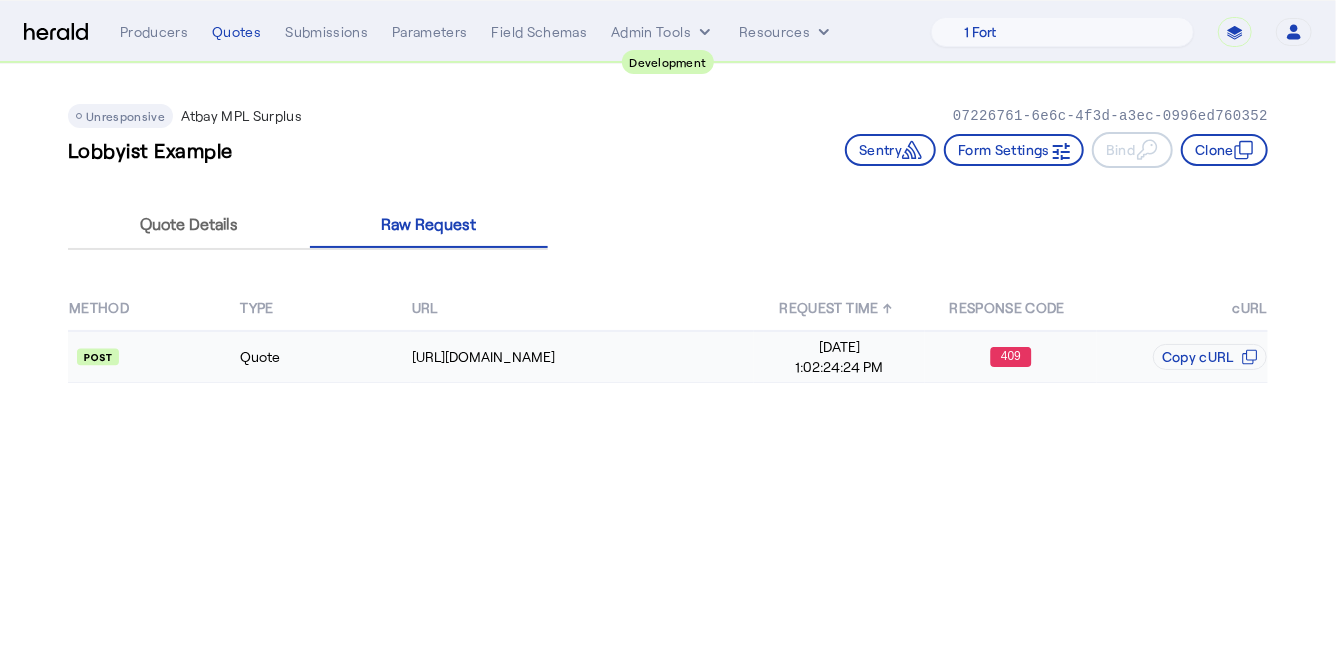 click on "Quote" 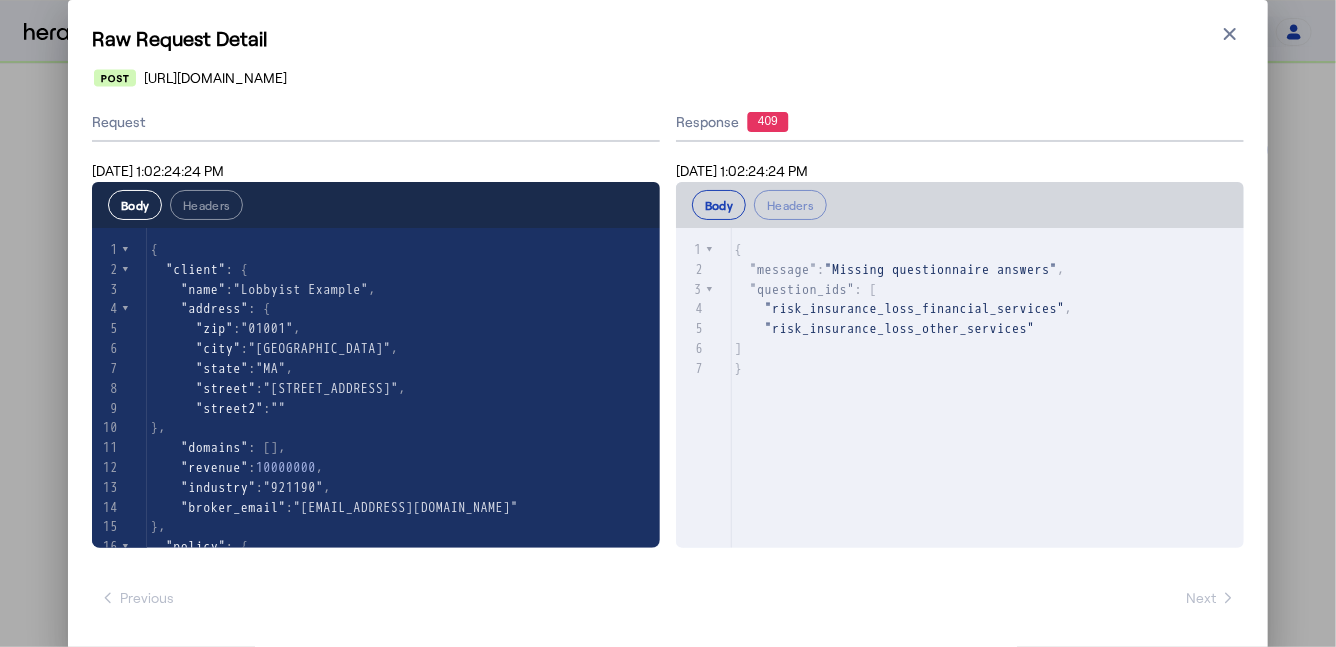 scroll, scrollTop: 718, scrollLeft: 0, axis: vertical 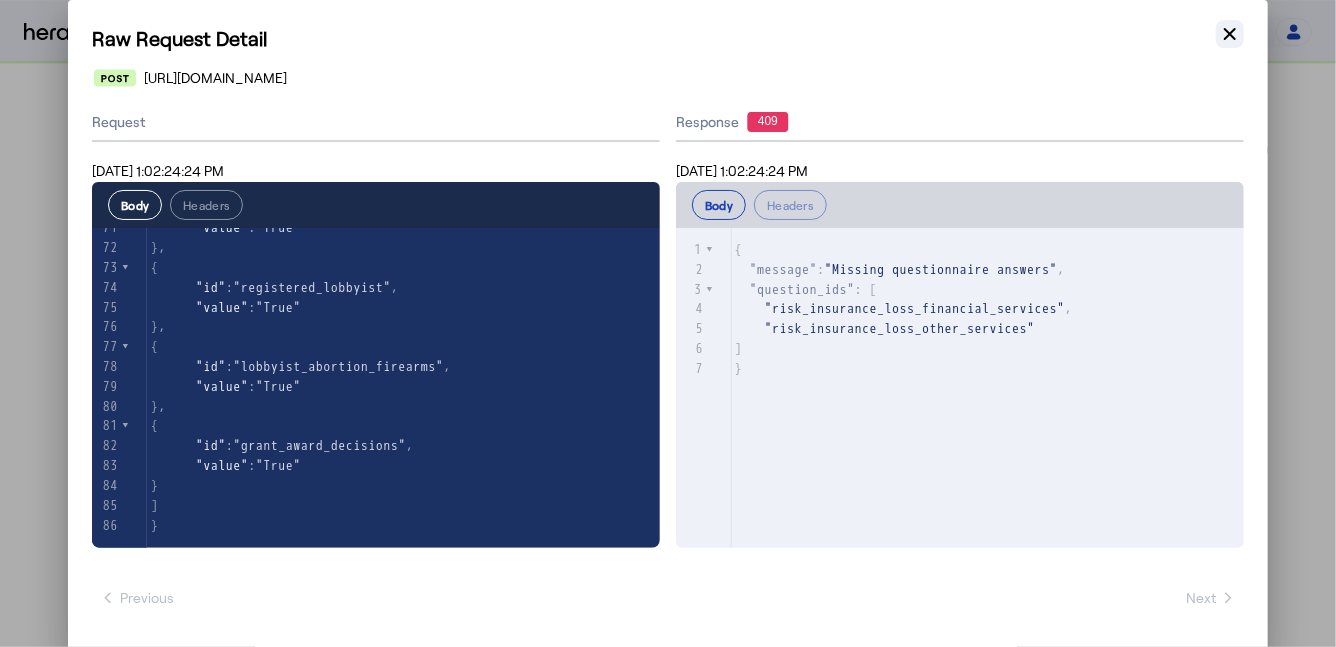 click on "Close modal" at bounding box center (1230, 34) 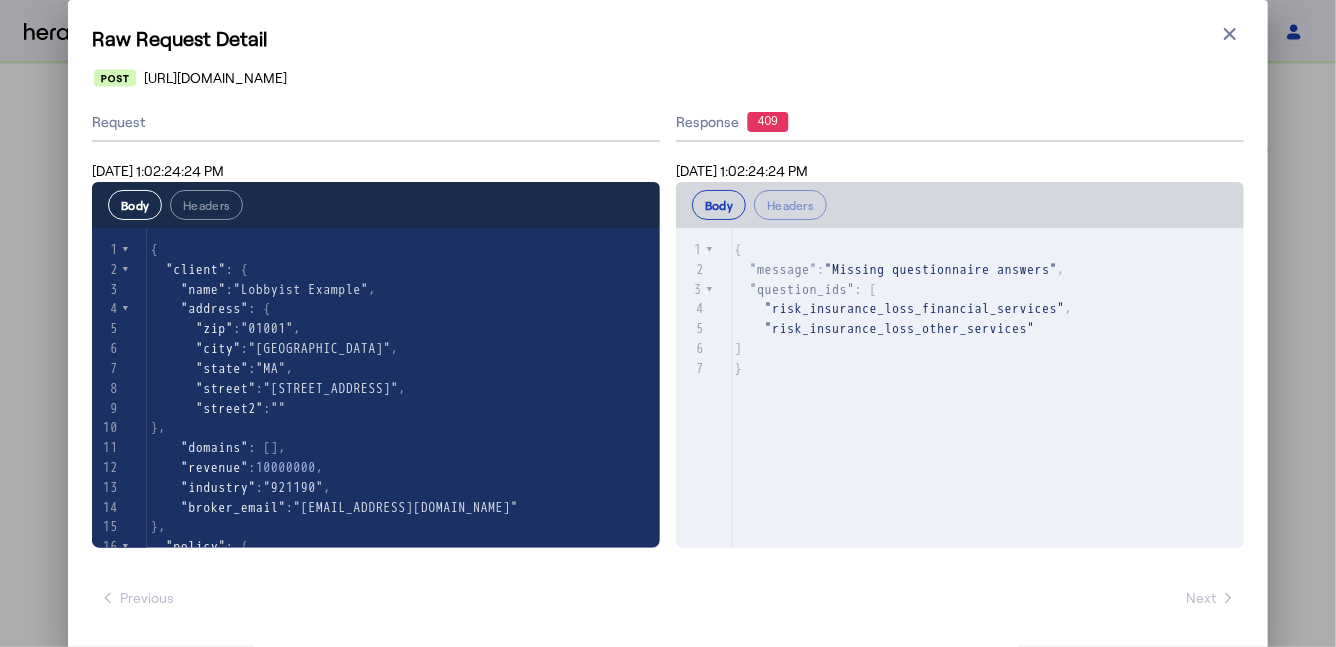scroll, scrollTop: 220, scrollLeft: 0, axis: vertical 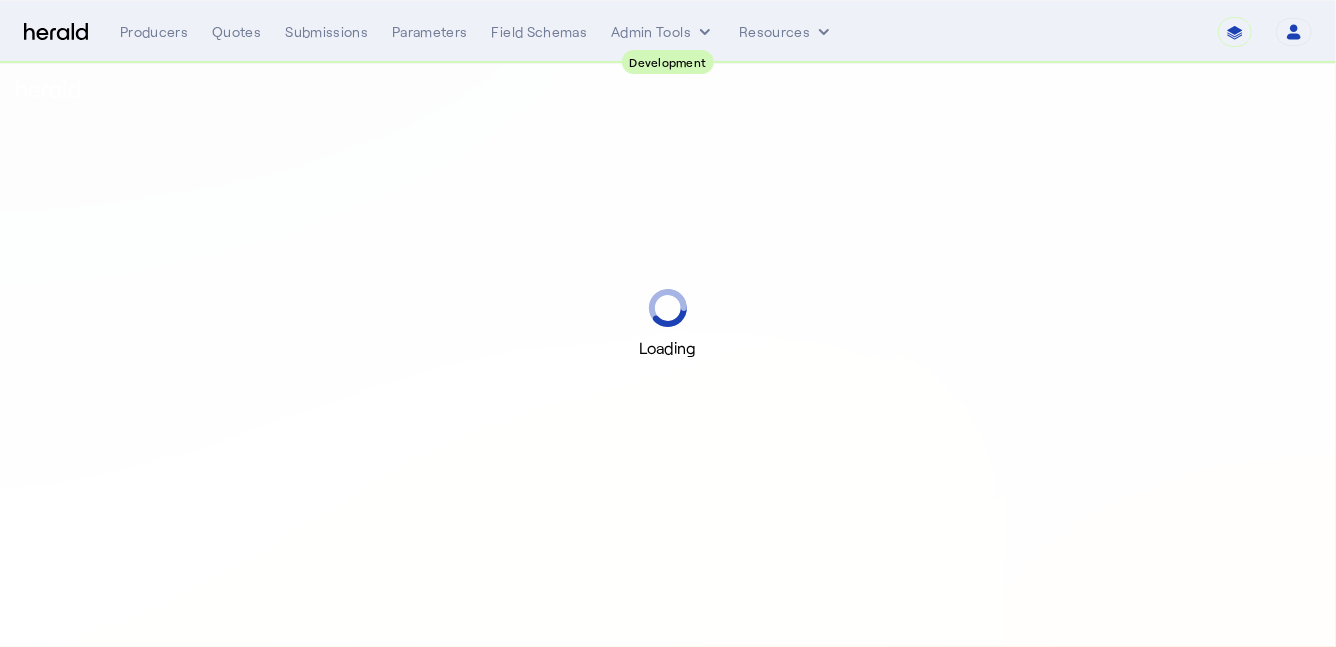 select on "pfm_2v8p_herald_api" 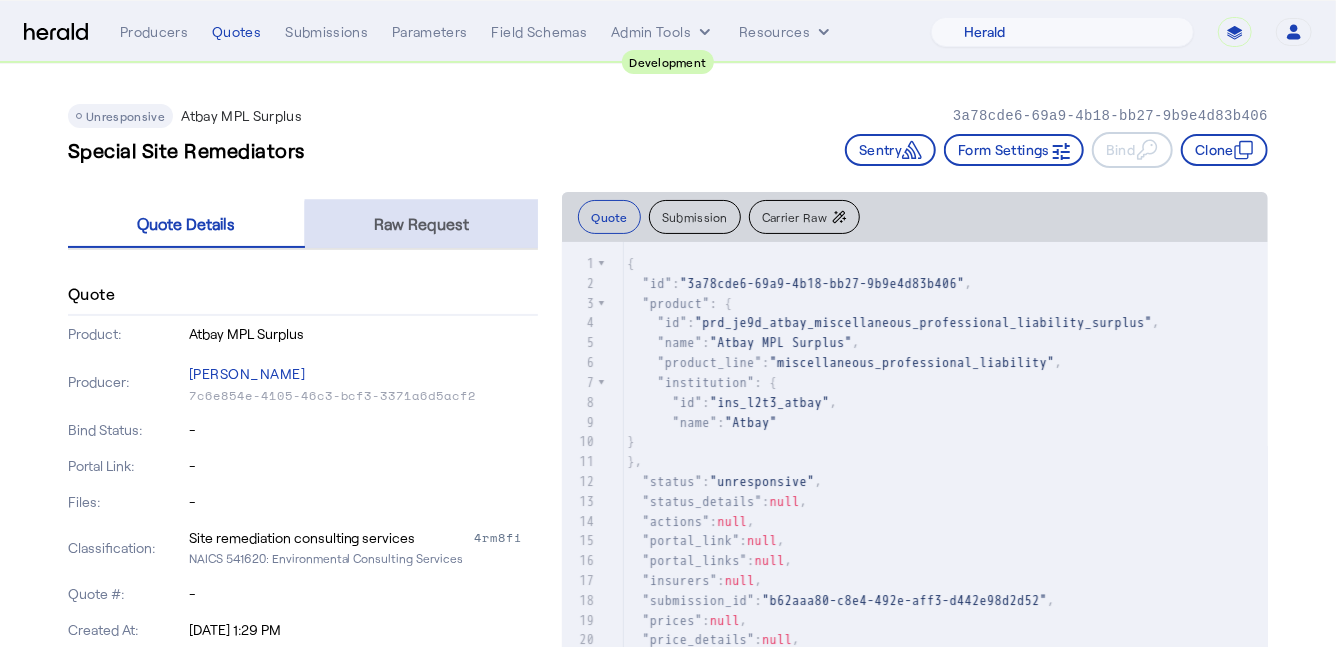 click on "Raw Request" at bounding box center [421, 224] 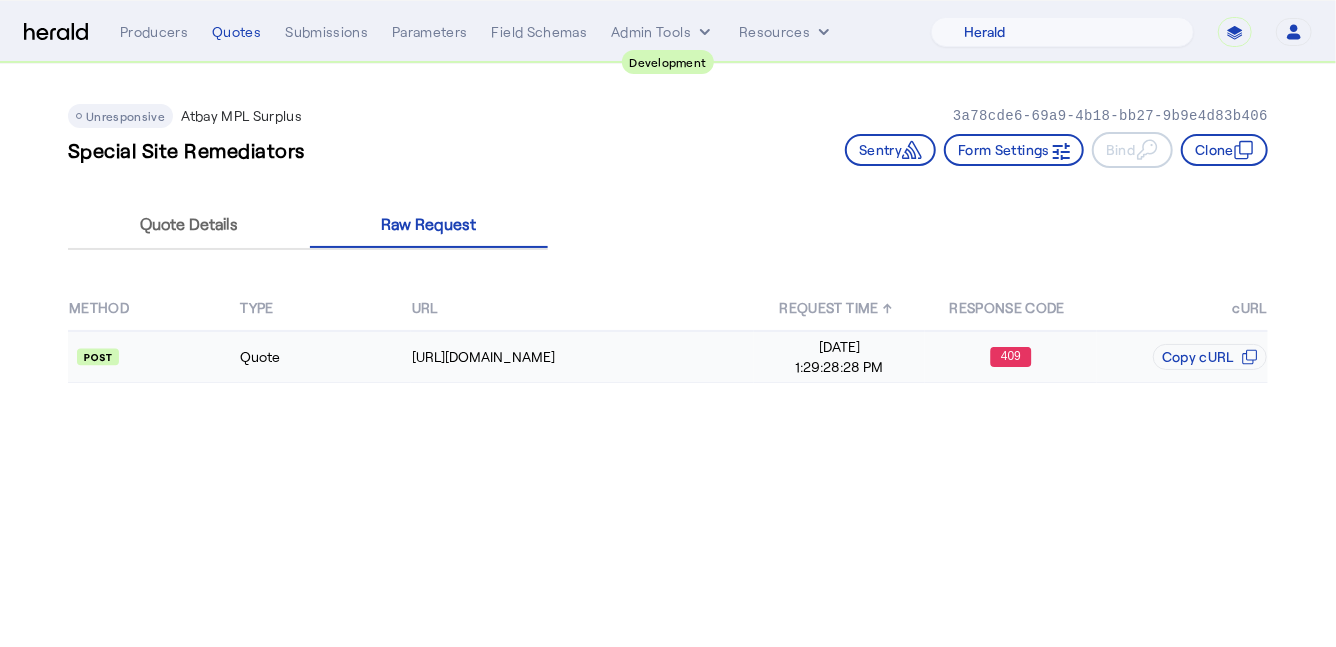 click on "Quote" 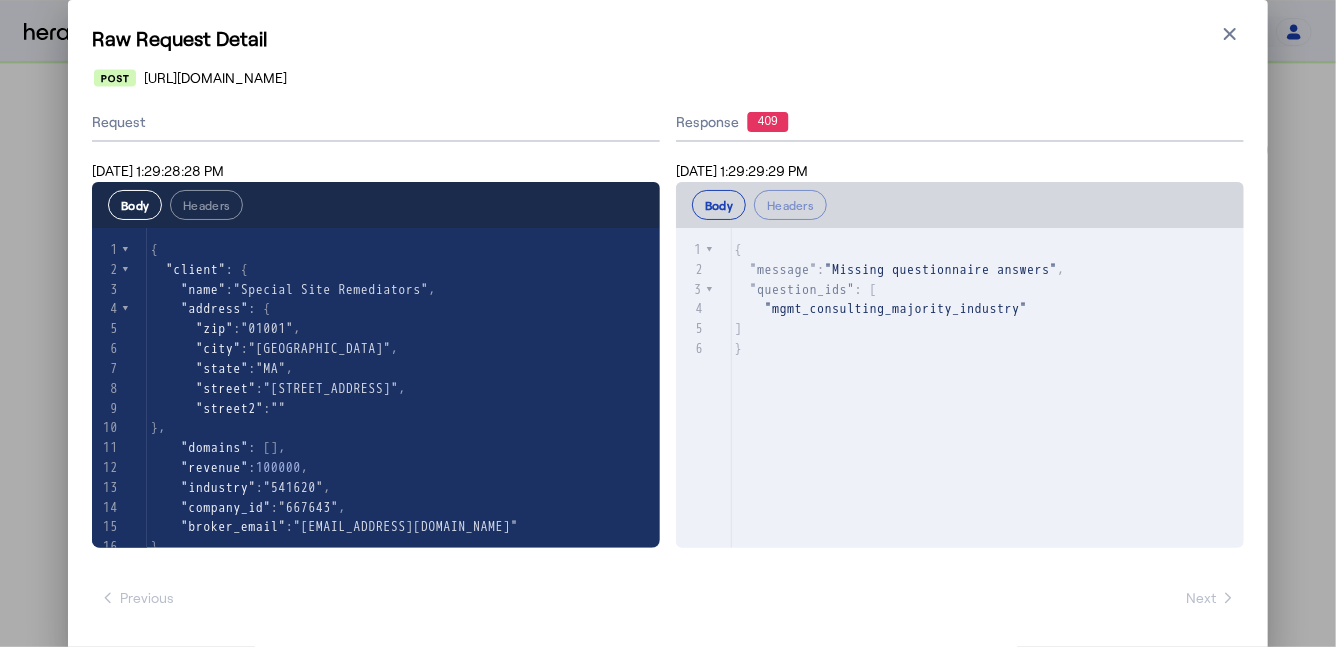 scroll, scrollTop: 520, scrollLeft: 0, axis: vertical 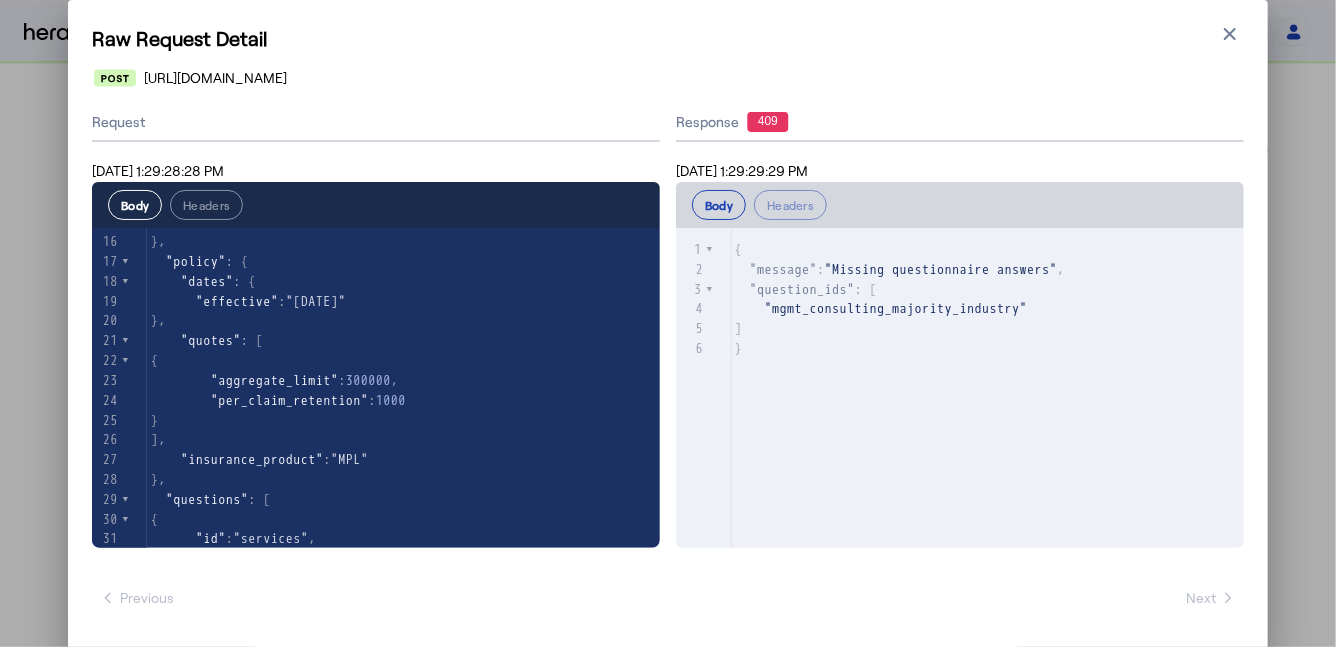click on ""mgmt_consulting_majority_industry"" at bounding box center (896, 308) 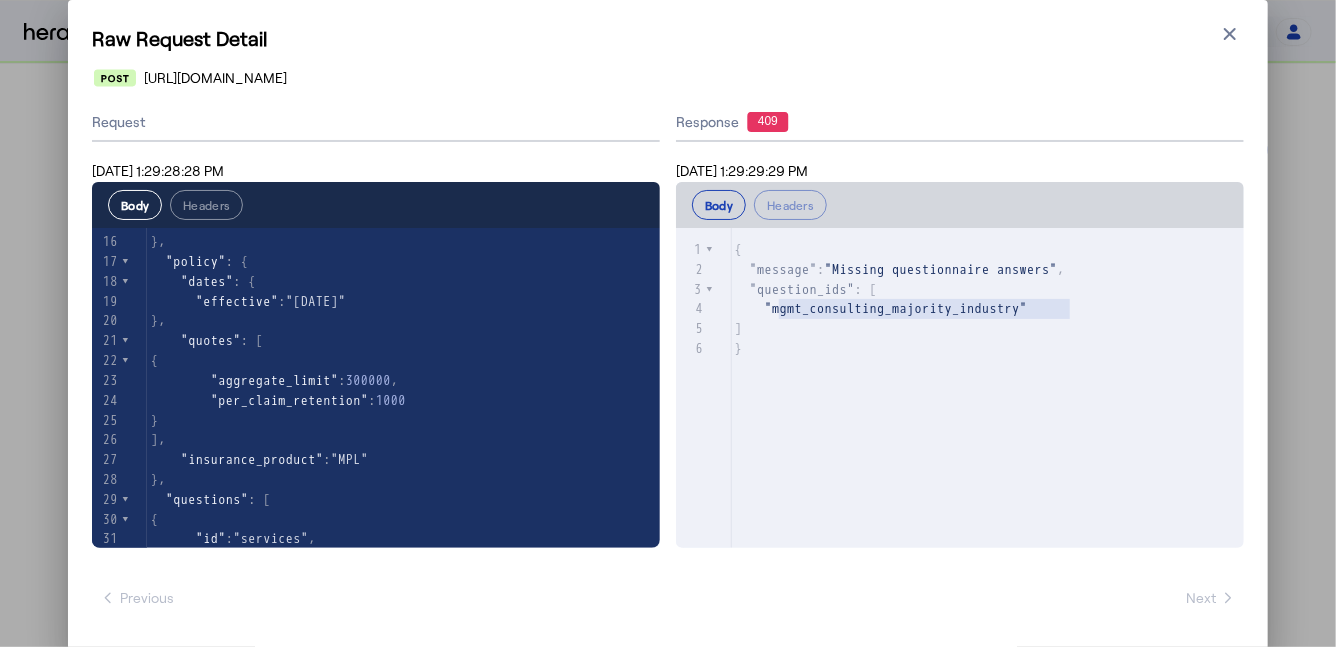 type on "**********" 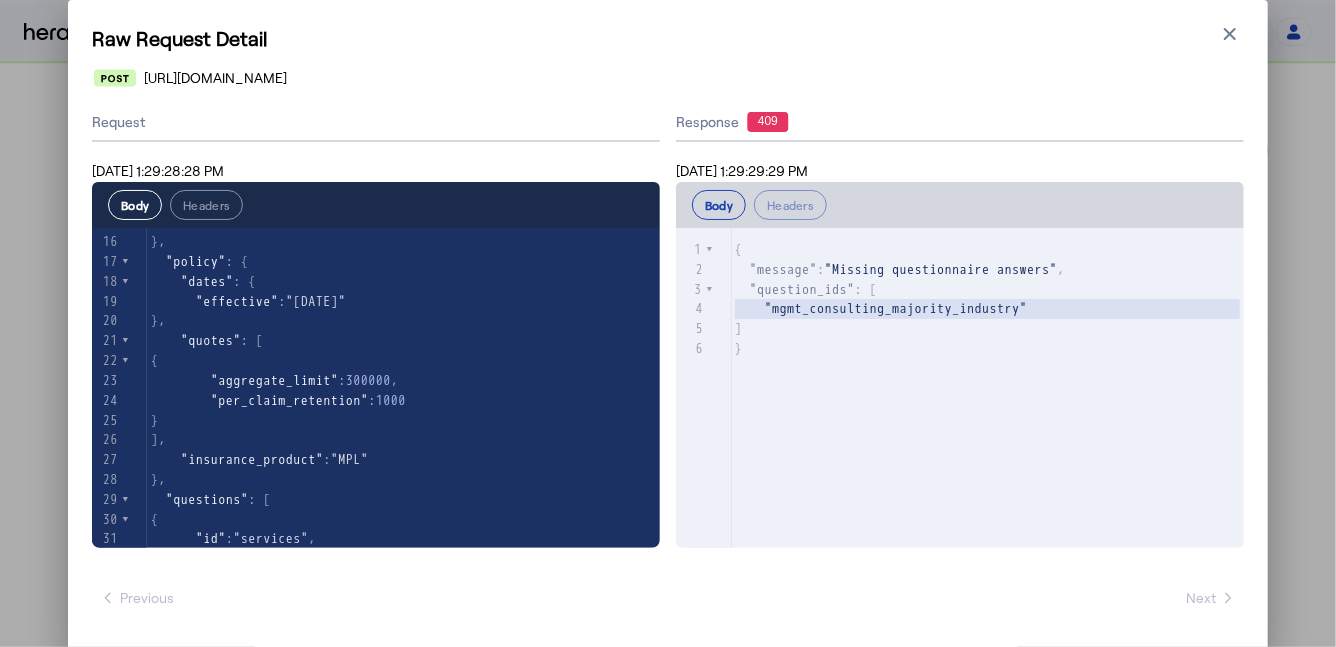click on ""mgmt_consulting_majority_industry"" at bounding box center (896, 308) 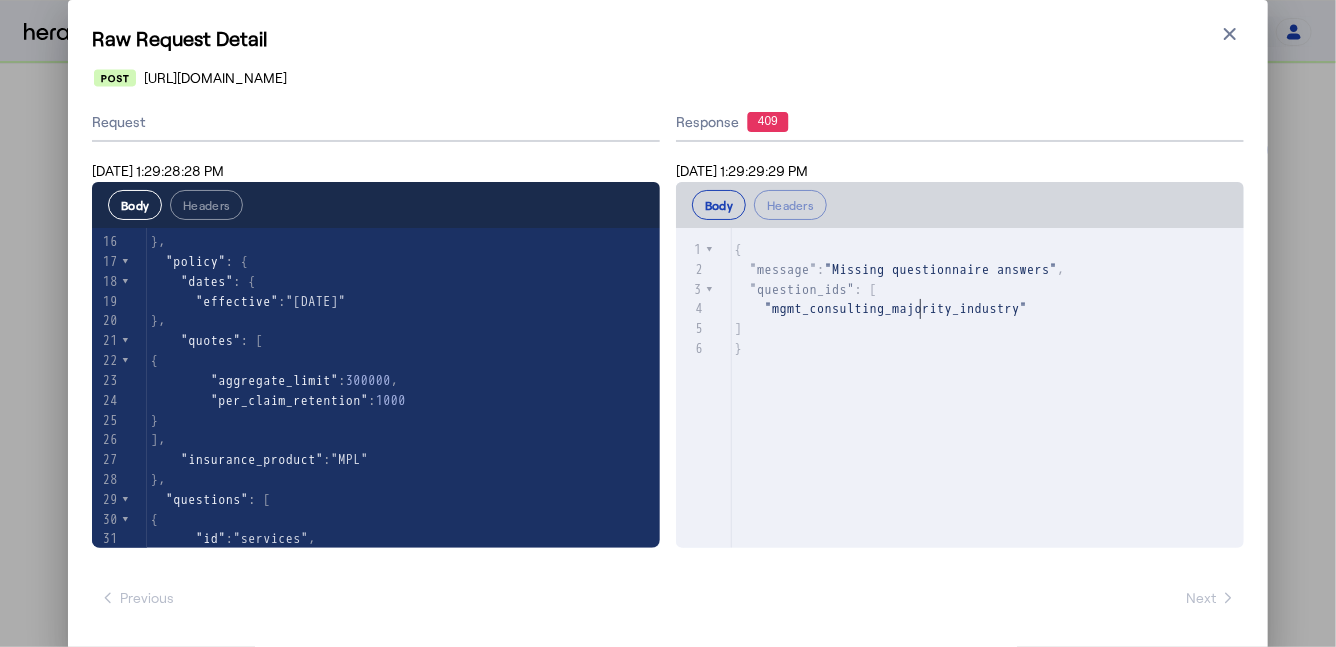 click on ""mgmt_consulting_majority_industry"" at bounding box center [896, 308] 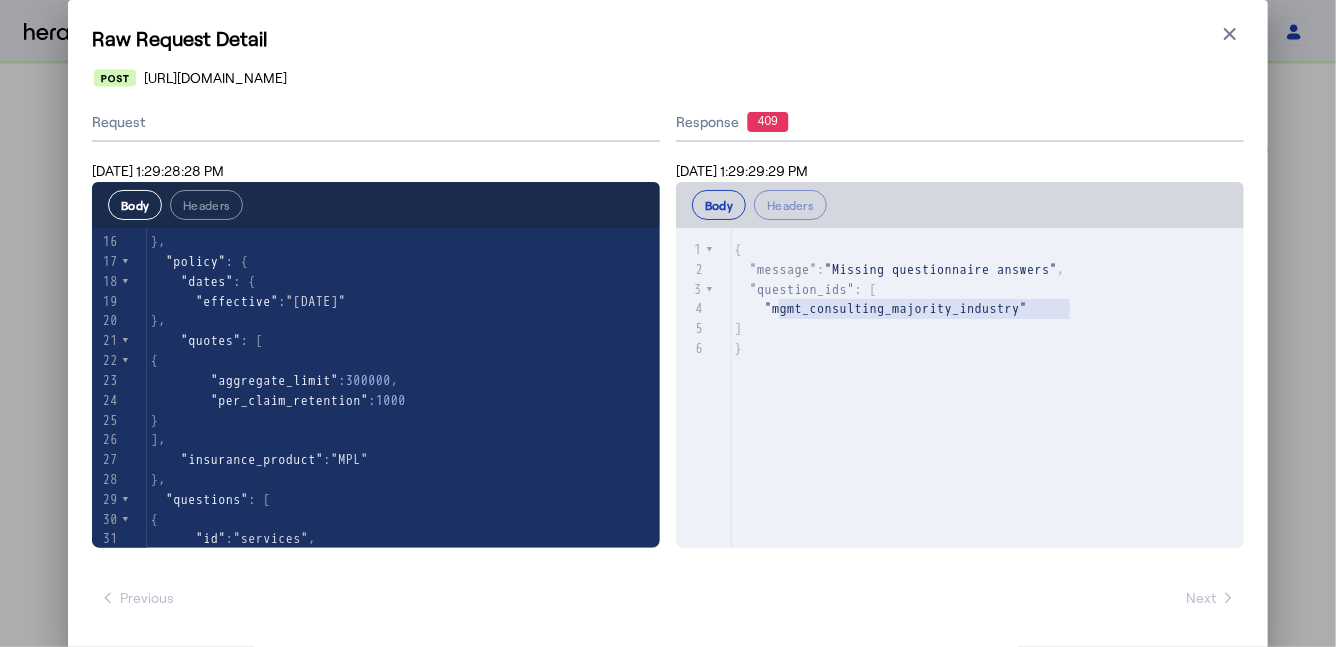 click on ""mgmt_consulting_majority_industry"" at bounding box center (896, 308) 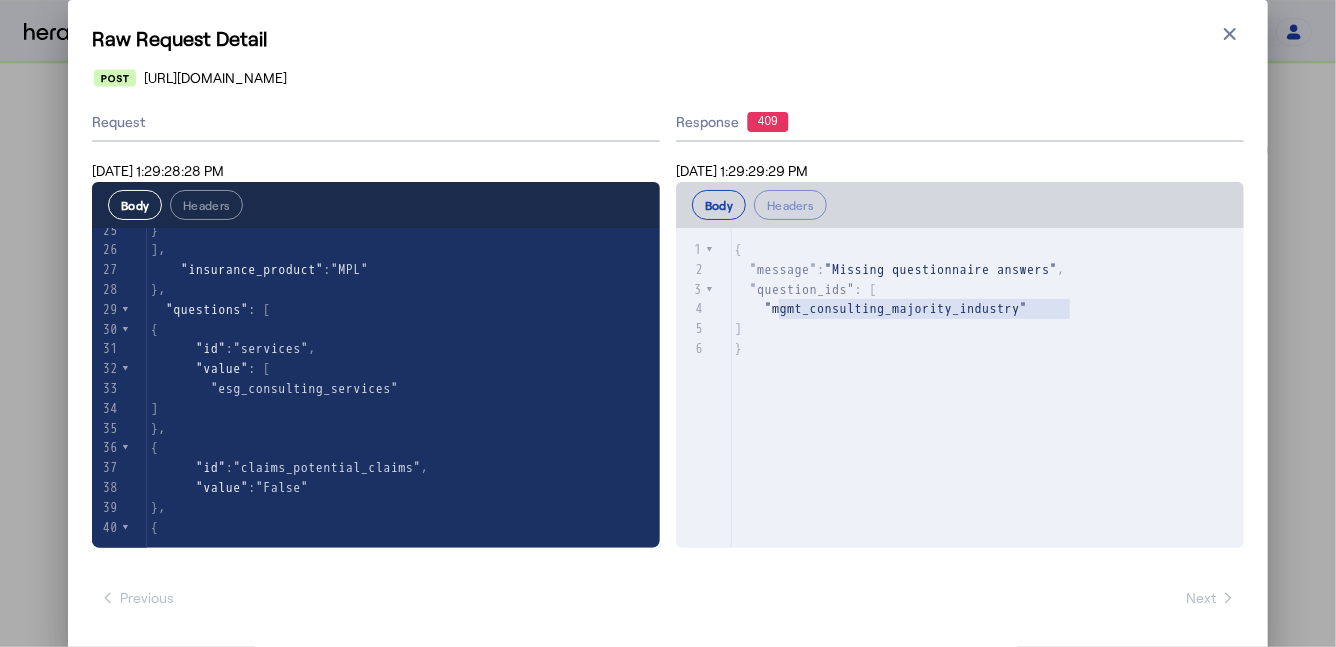 scroll, scrollTop: 503, scrollLeft: 0, axis: vertical 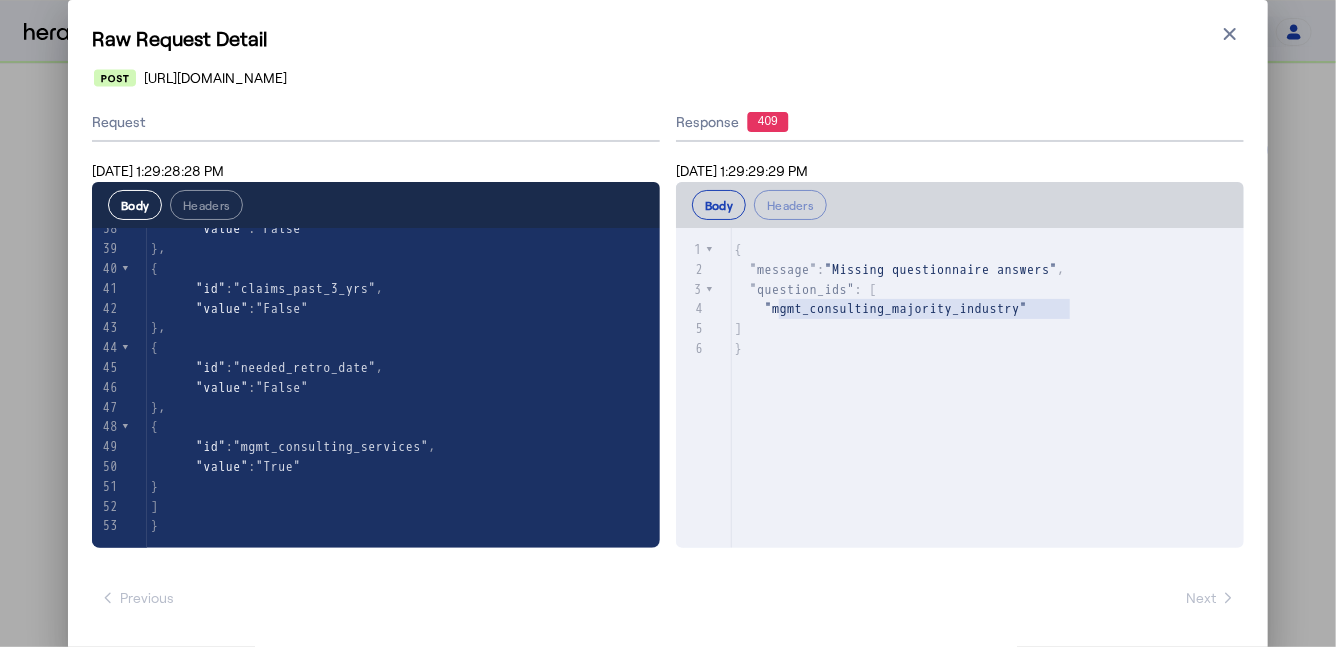 click on "**********" at bounding box center (668, 323) 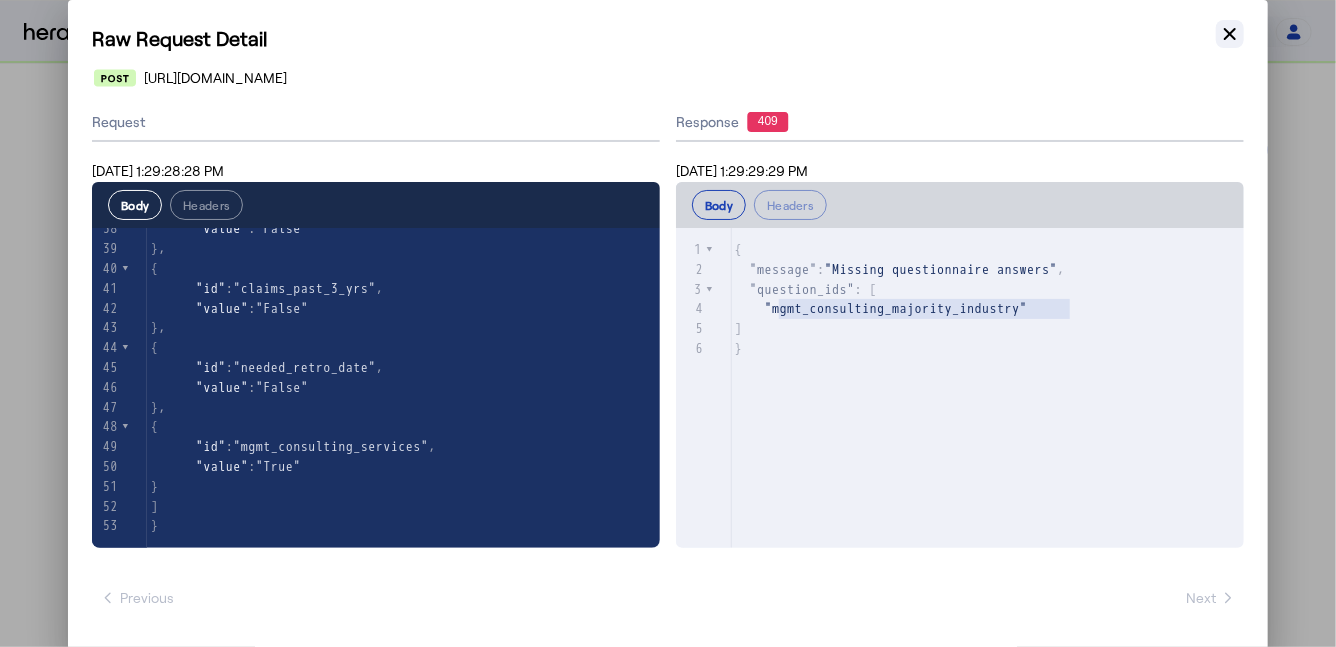 click 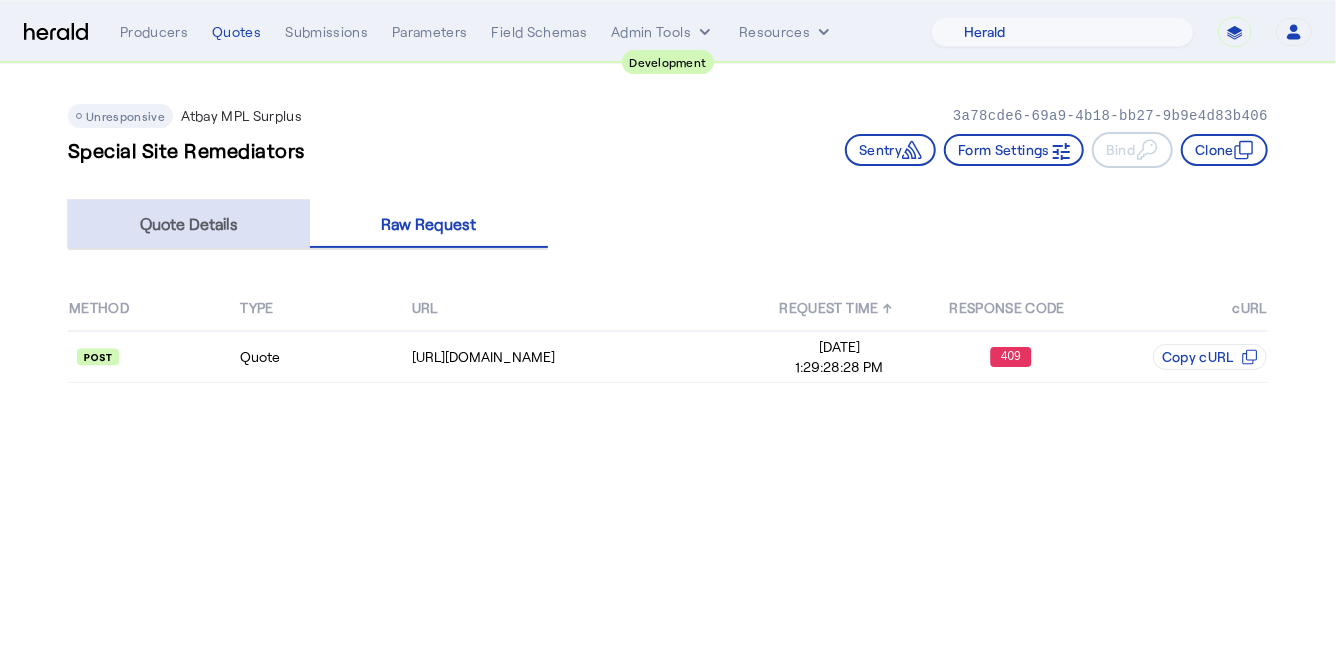 click on "Quote Details" at bounding box center (189, 224) 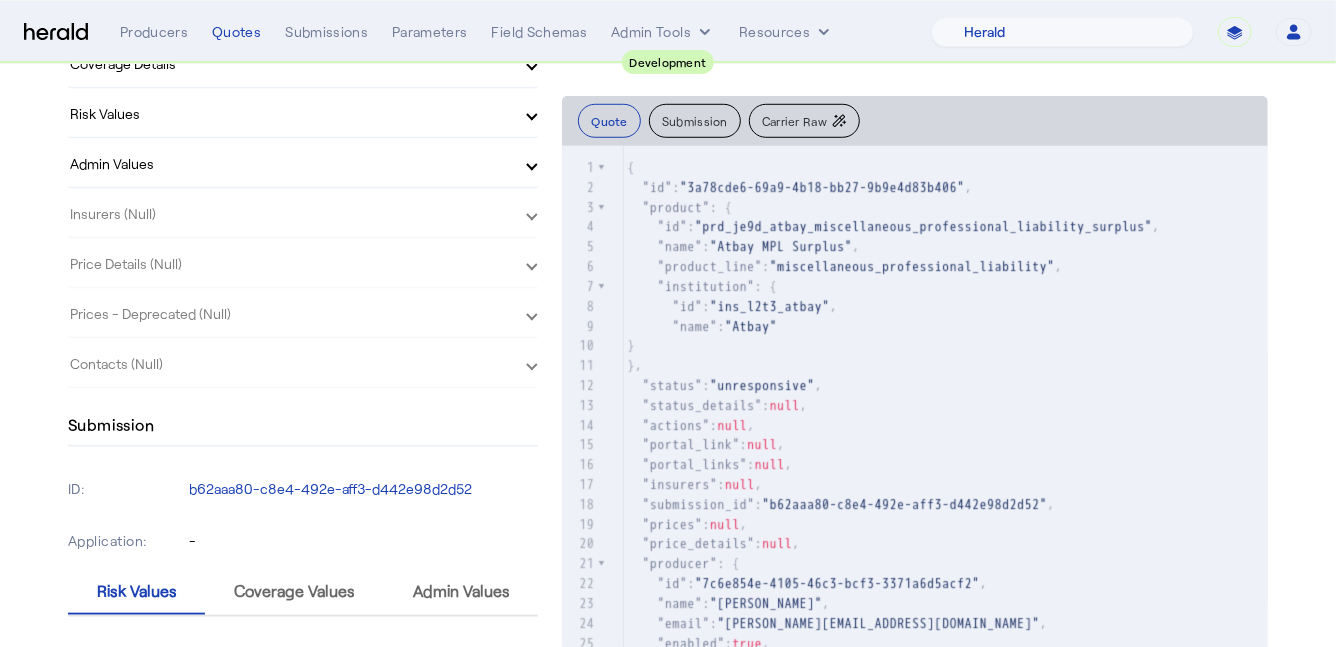 scroll, scrollTop: 0, scrollLeft: 0, axis: both 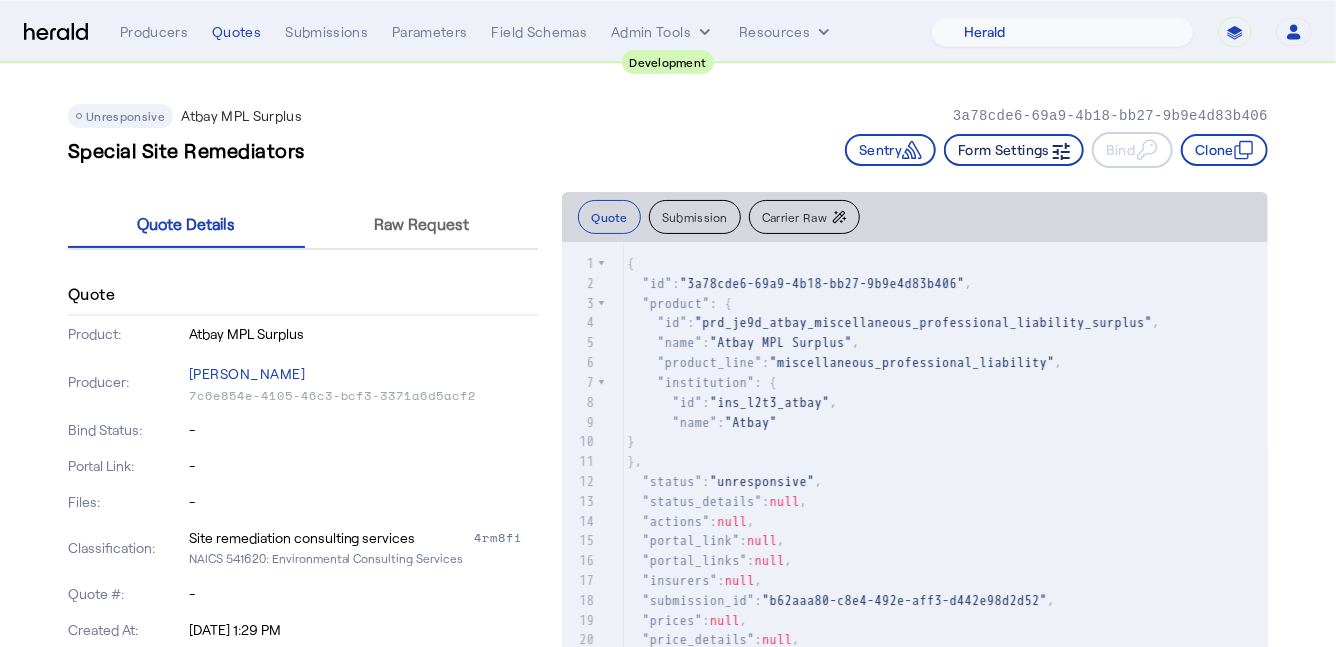 click on "Form Settings" 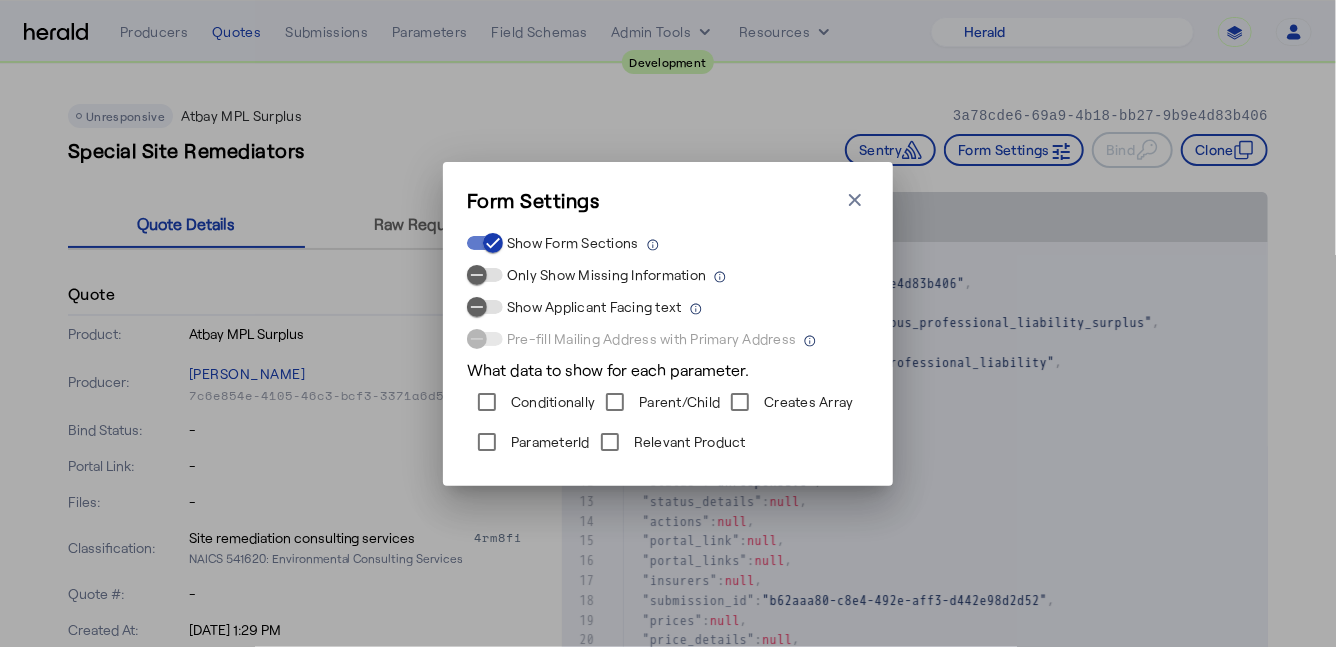 click on "Form Settings Close modal Show Form Sections
Only Show Missing Information
Show Applicant Facing text
Pre-fill Mailing Address with Primary Address
What data to show for each parameter. Conditionally Parent/Child Creates Array ParameterId Relevant Product" at bounding box center [668, 323] 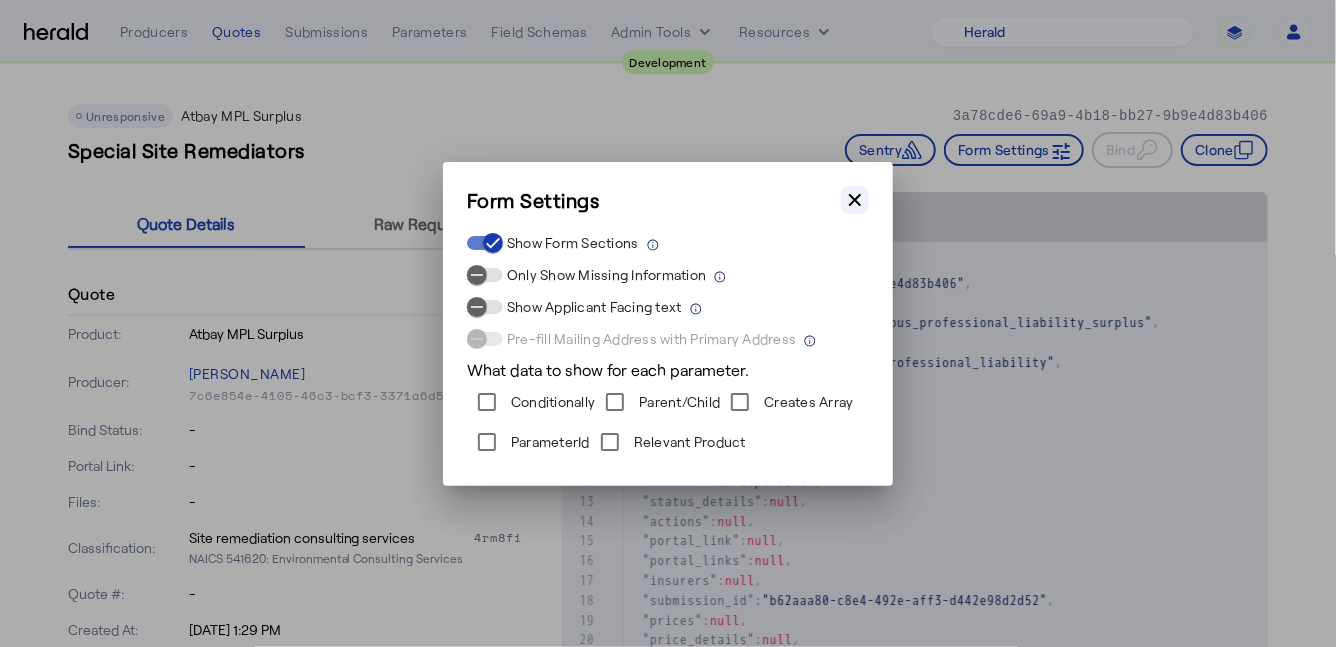 click 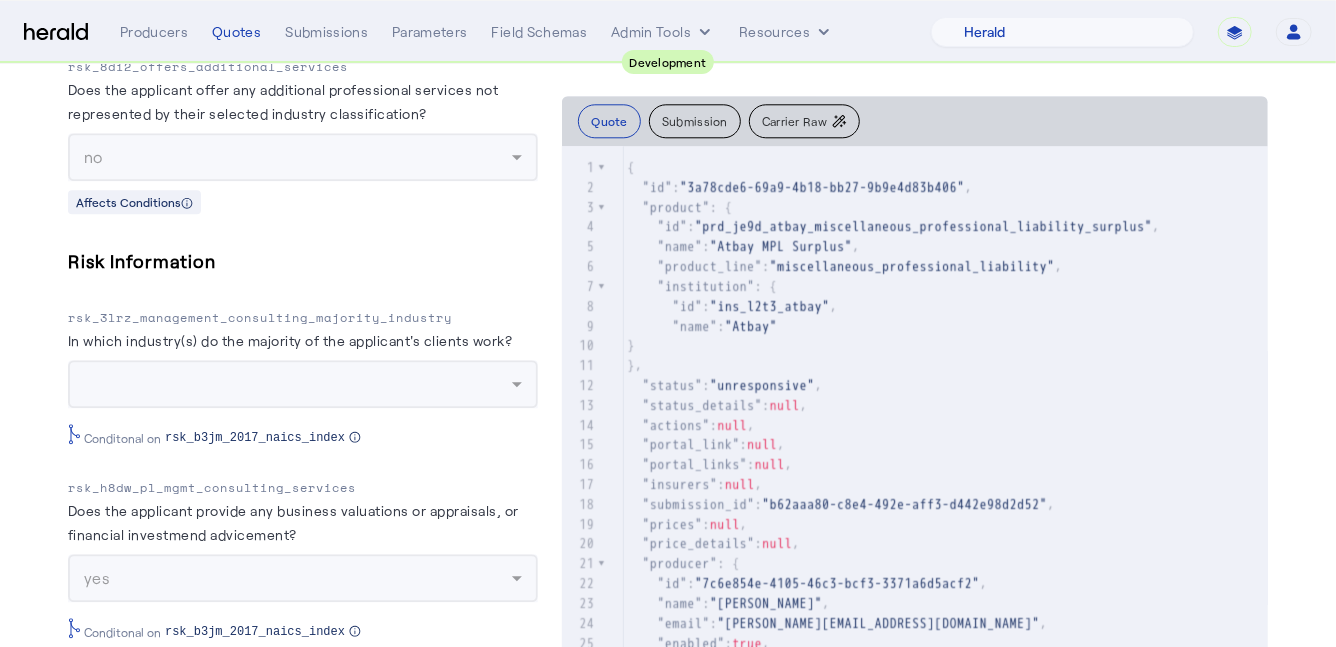scroll, scrollTop: 2437, scrollLeft: 0, axis: vertical 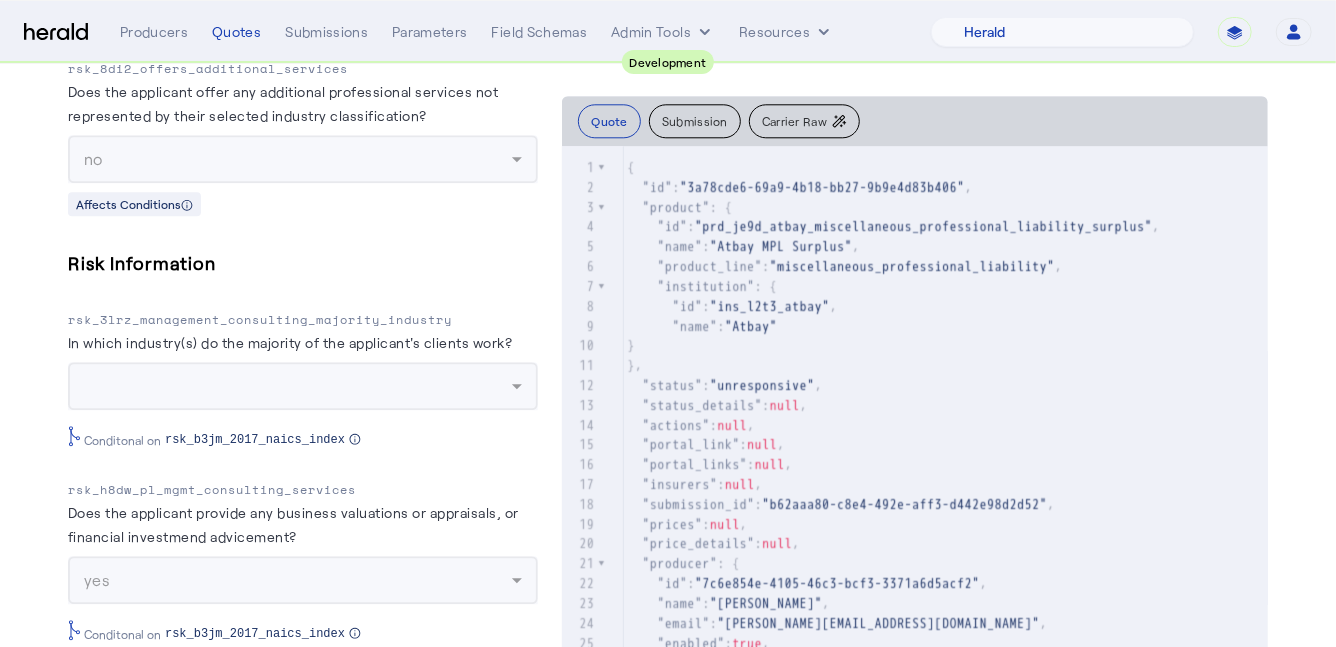 click at bounding box center (303, 386) 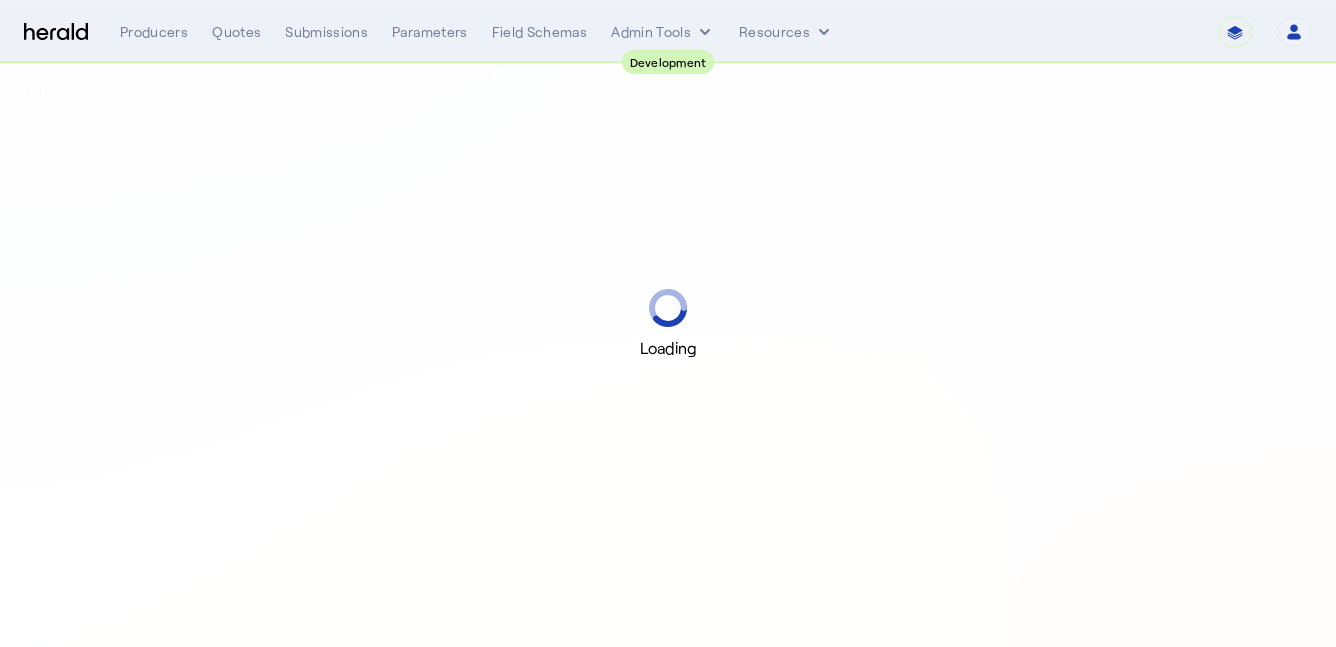 scroll, scrollTop: 0, scrollLeft: 0, axis: both 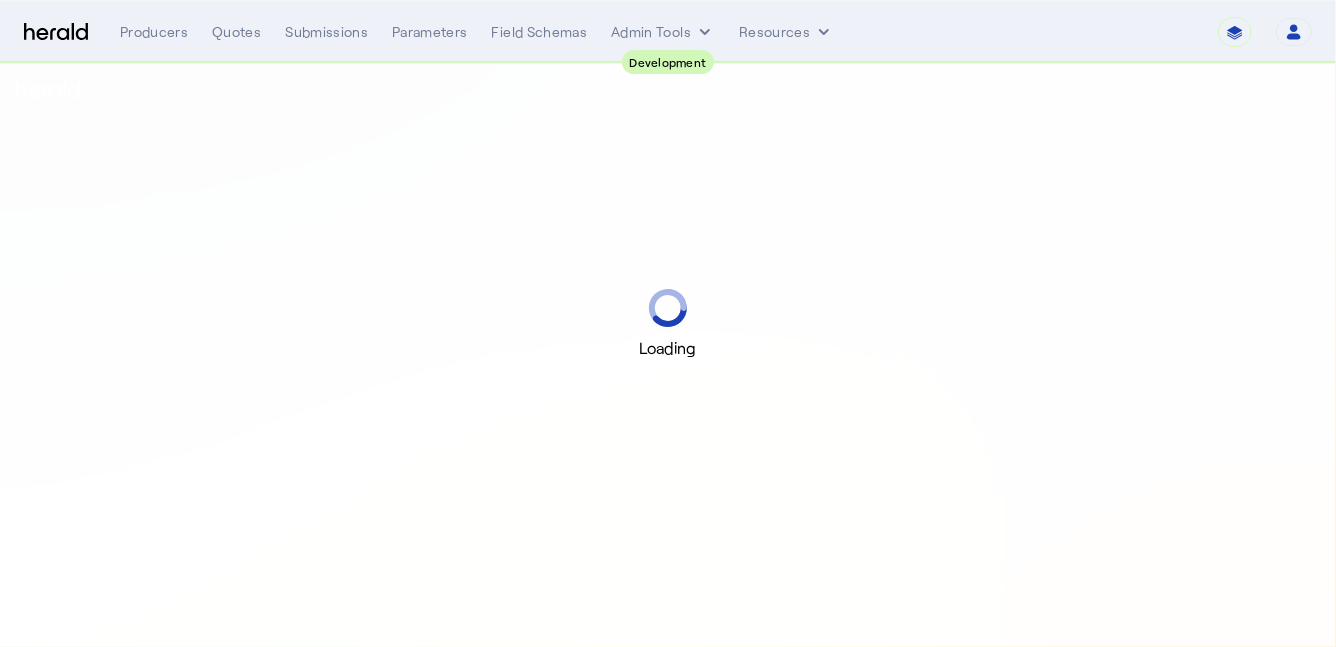 select on "pfm_2v8p_herald_api" 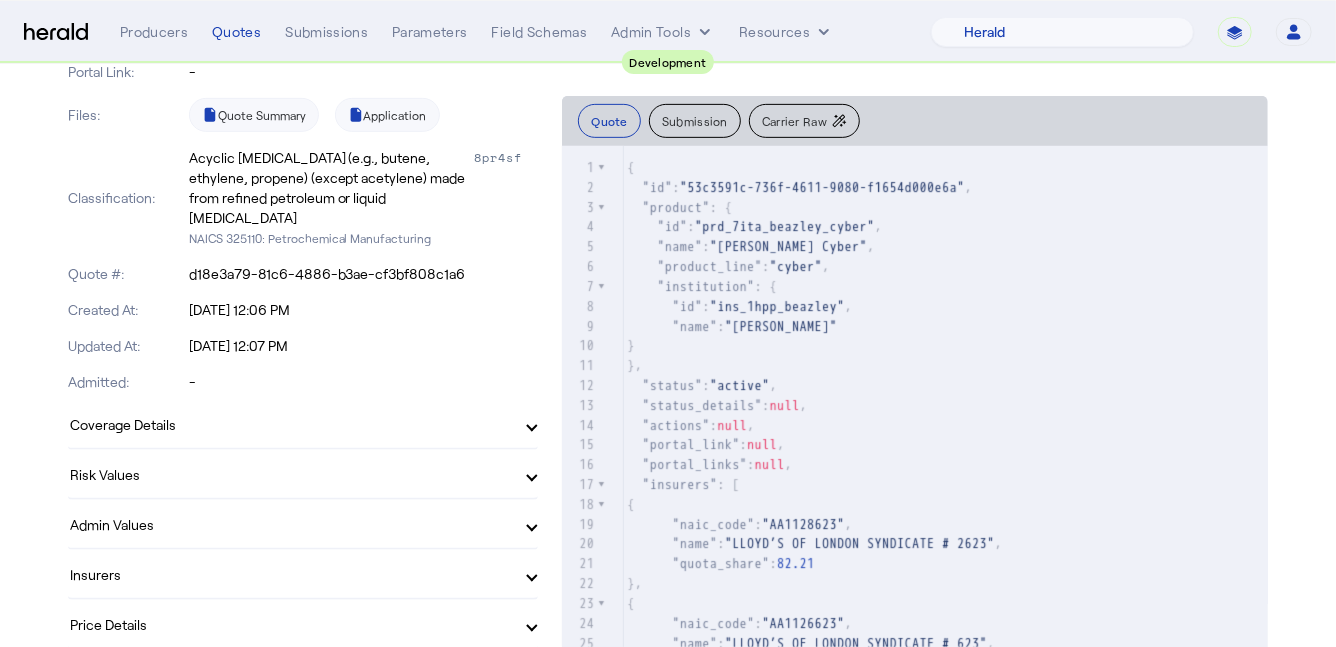 scroll, scrollTop: 396, scrollLeft: 0, axis: vertical 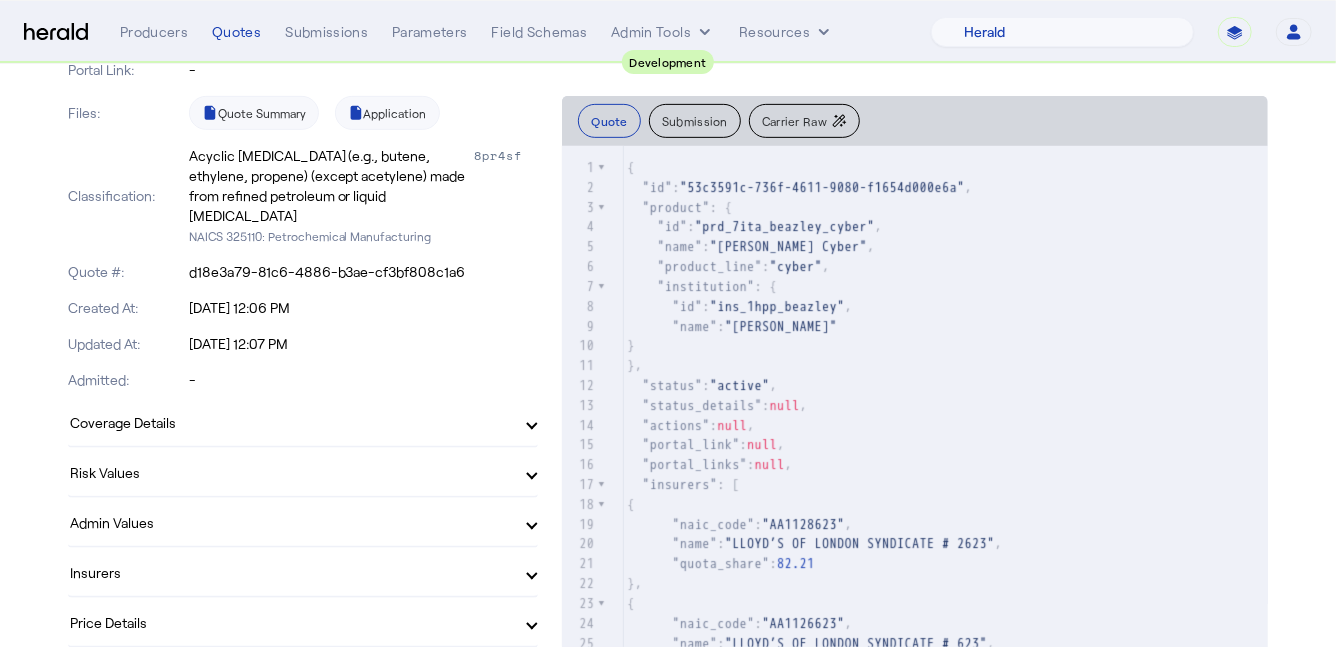 click on "Risk Values" at bounding box center (303, 472) 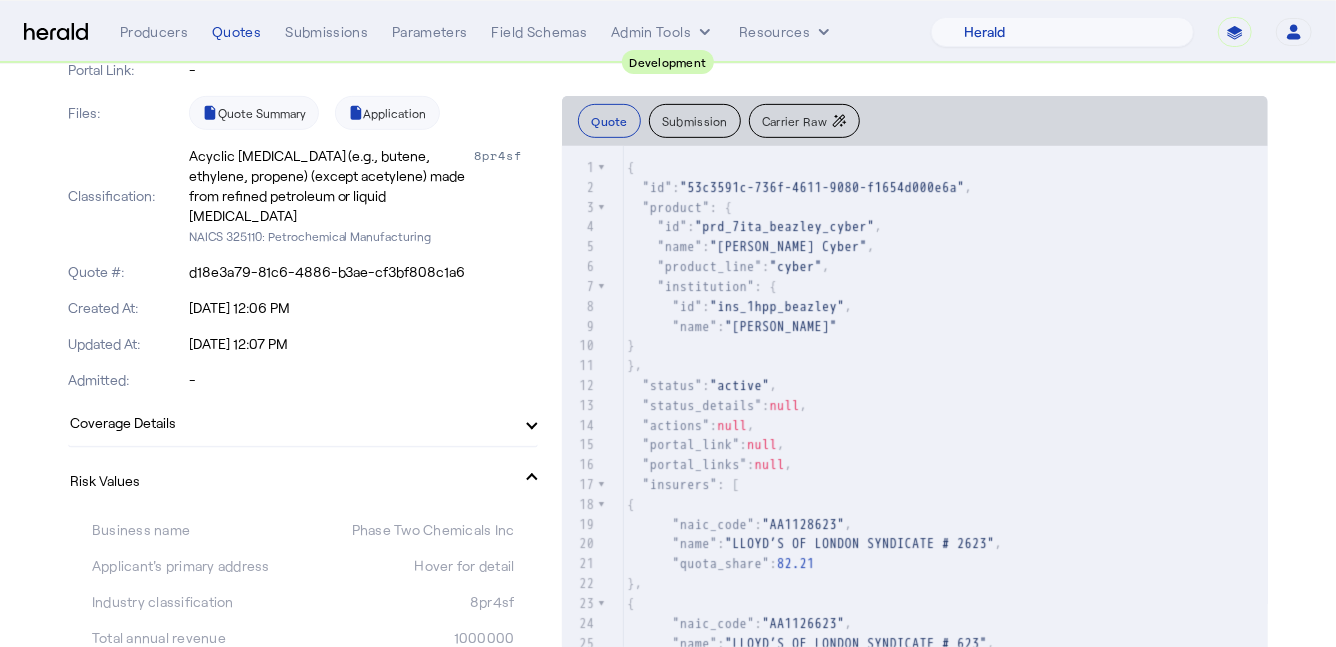 click on "Coverage Details" at bounding box center [291, 422] 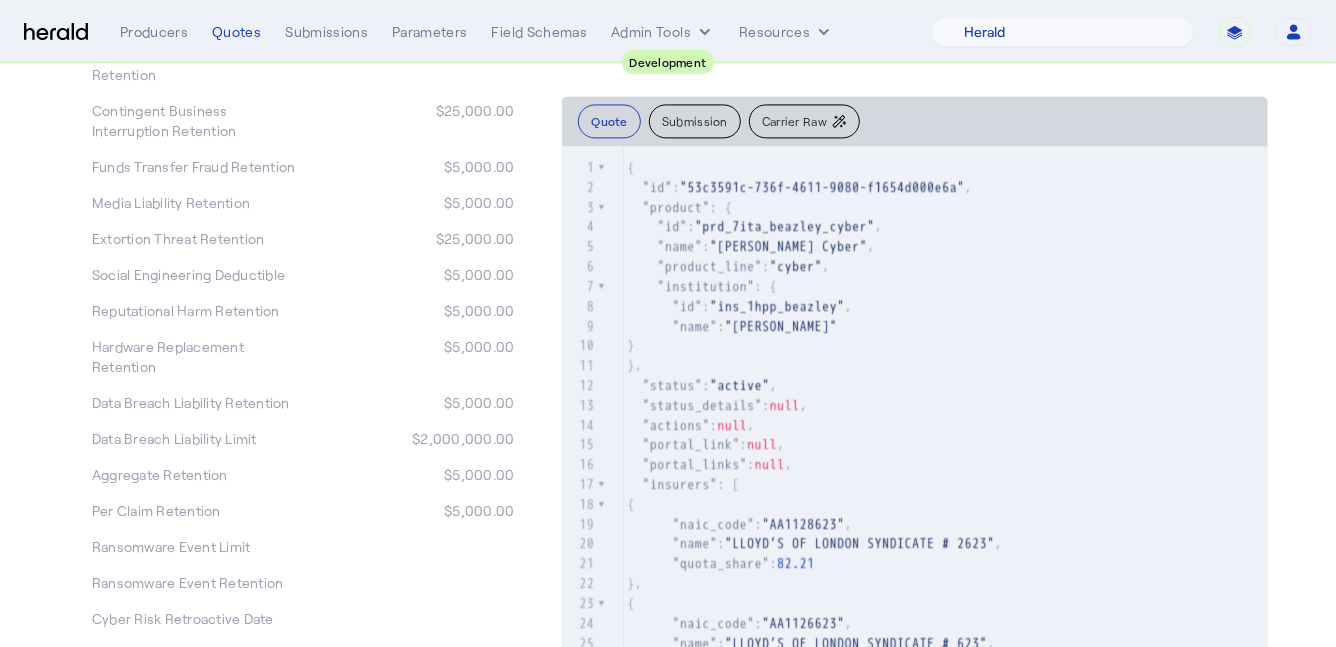 scroll, scrollTop: 2051, scrollLeft: 0, axis: vertical 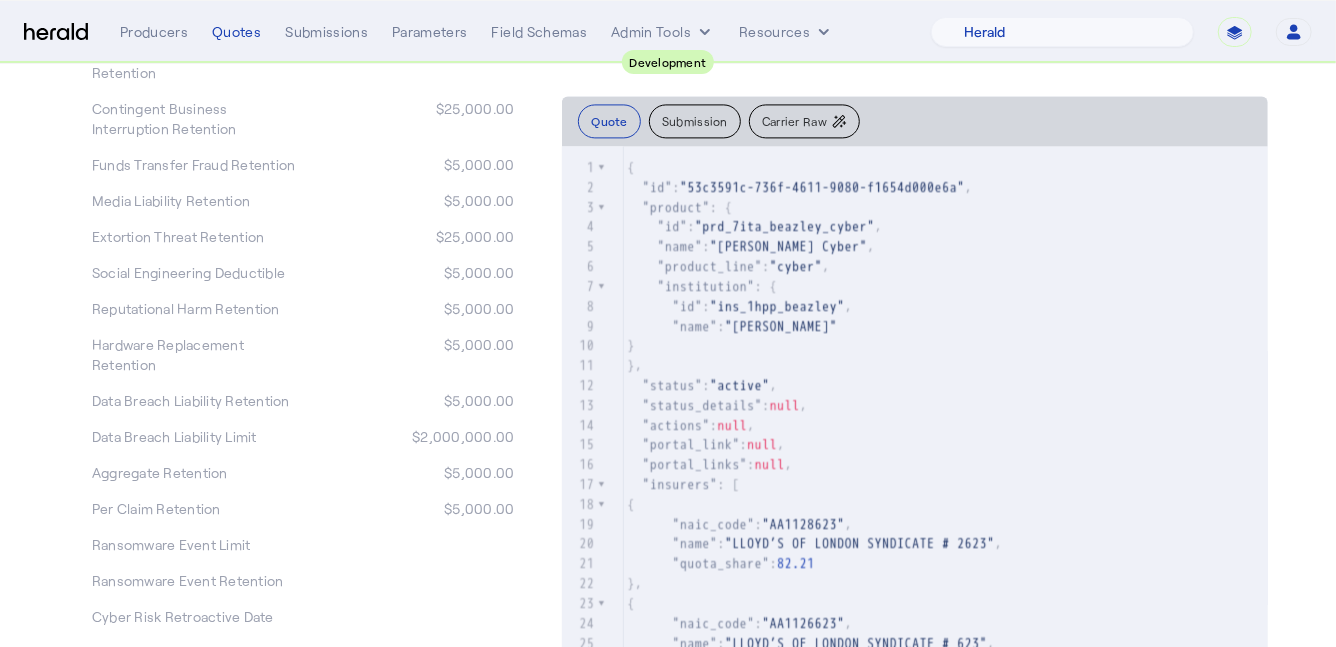 click on "$2,000,000.00" at bounding box center [408, 437] 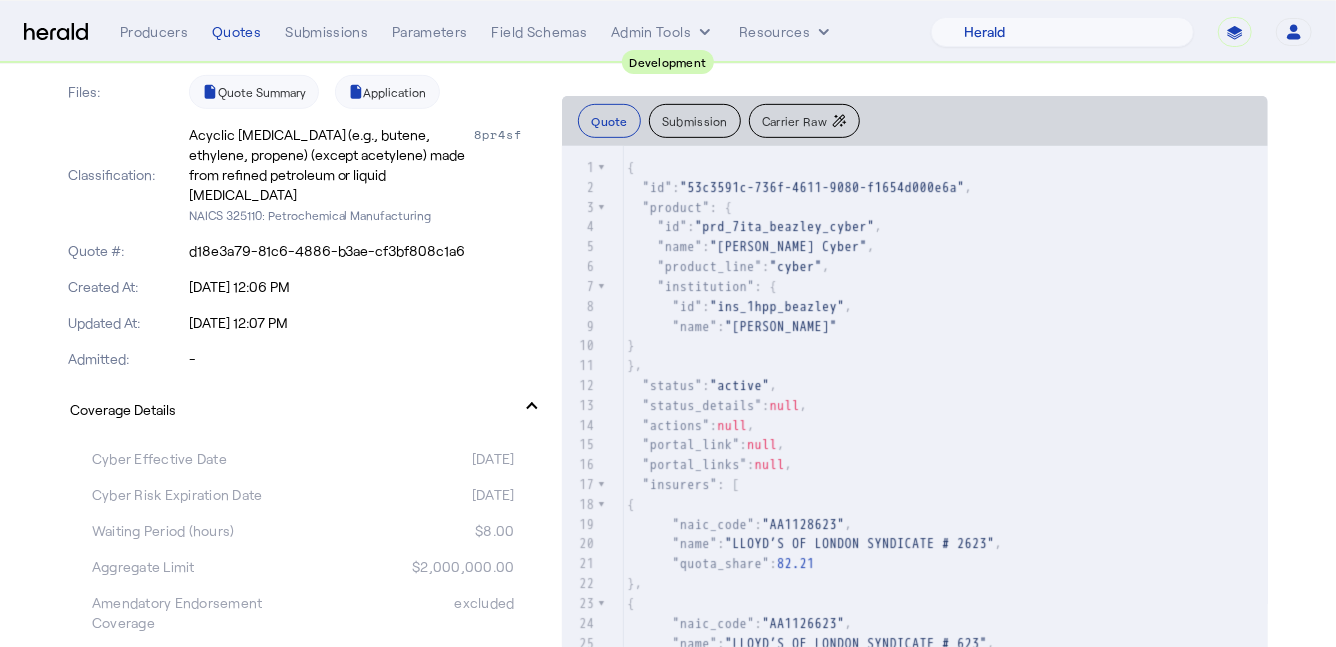 scroll, scrollTop: 0, scrollLeft: 0, axis: both 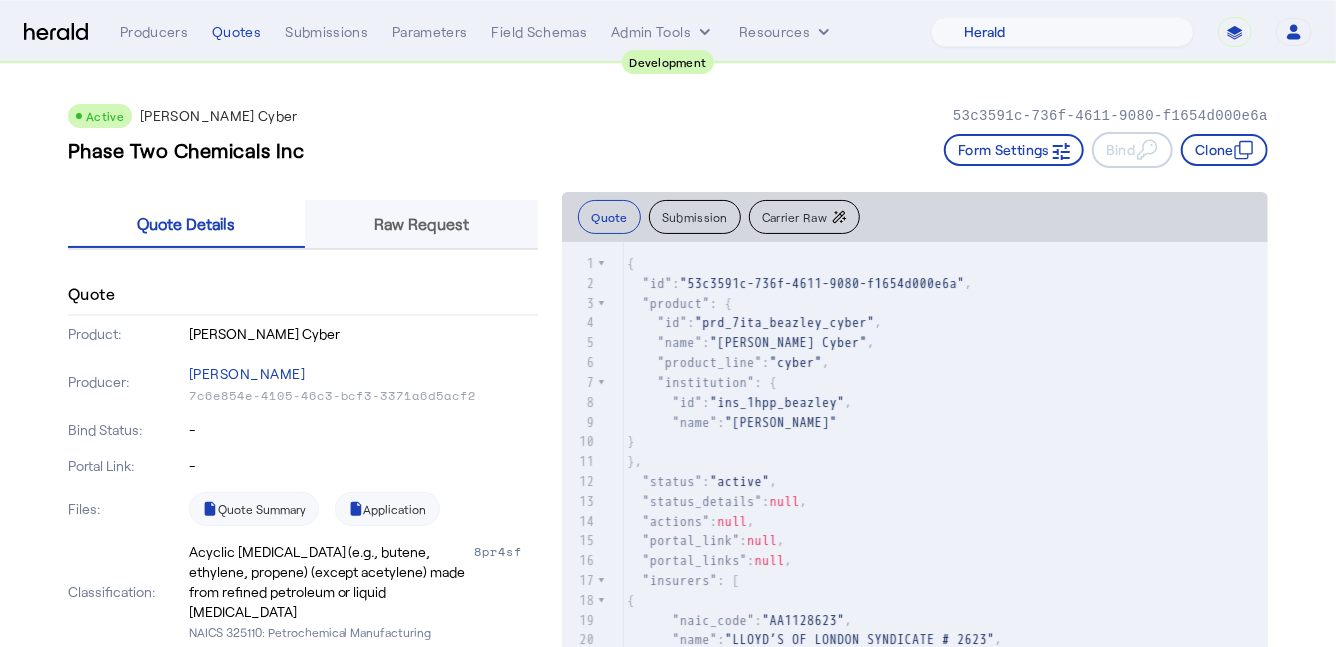click on "Raw Request" at bounding box center (421, 224) 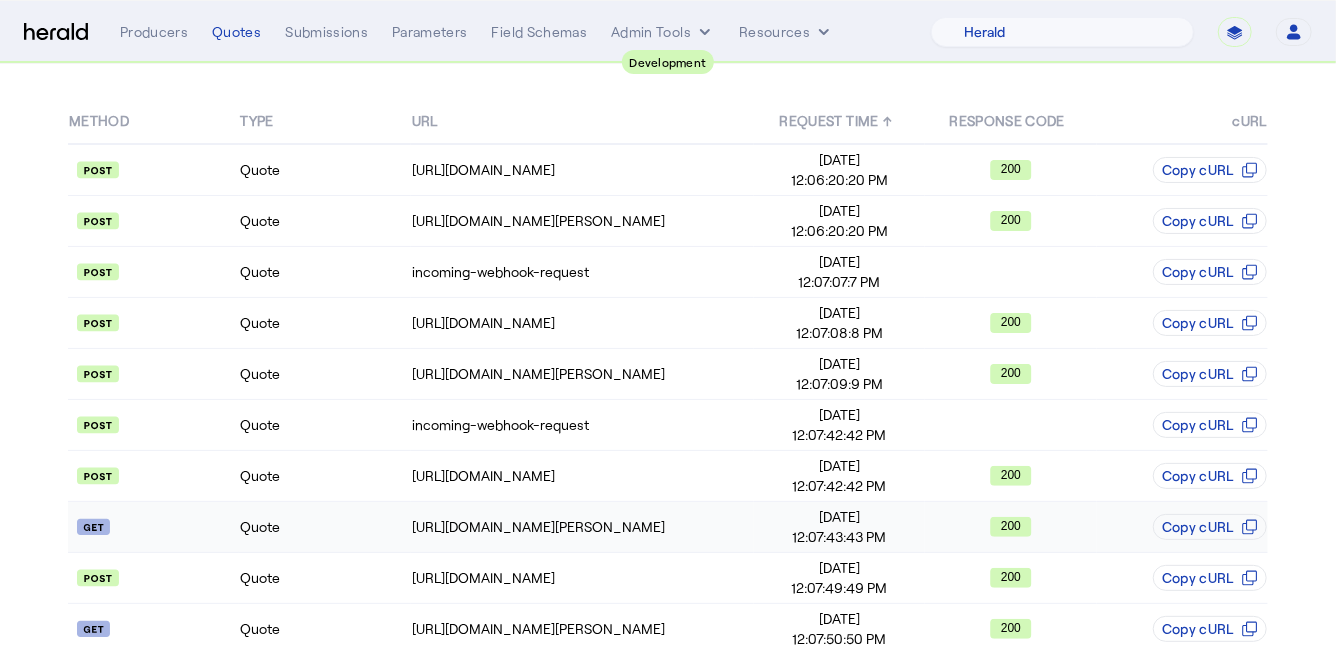 scroll, scrollTop: 219, scrollLeft: 0, axis: vertical 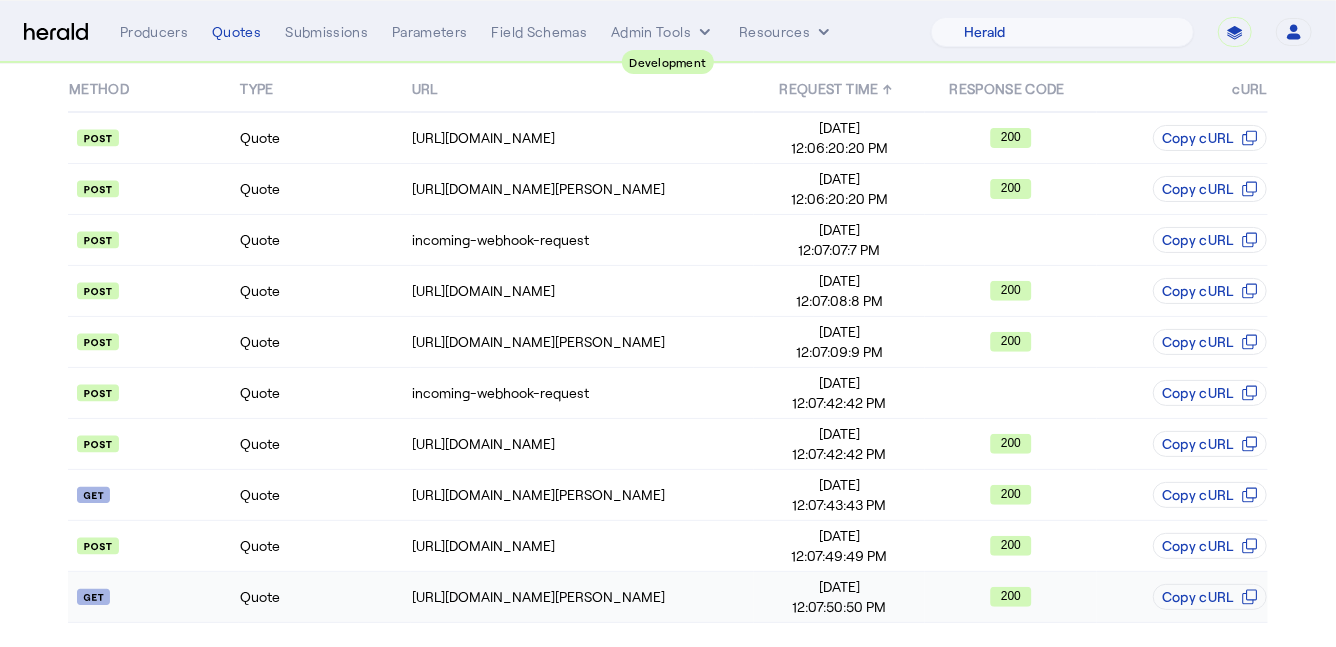 click on "Quote" 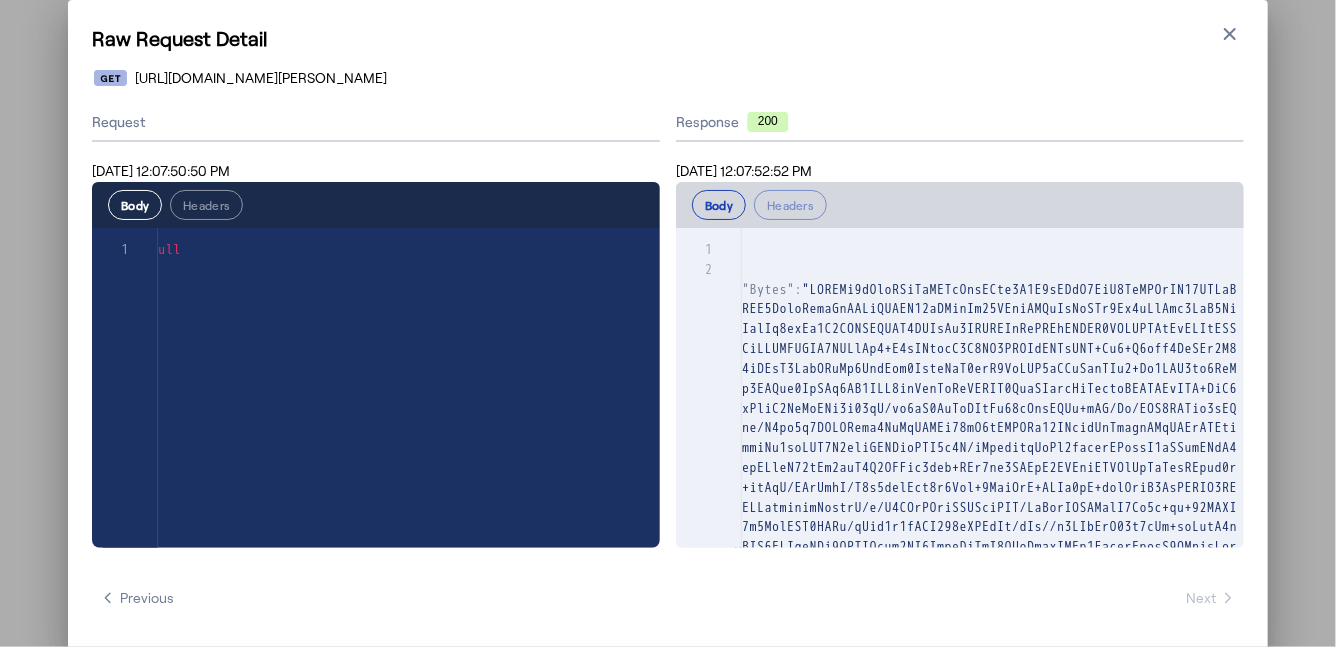 scroll, scrollTop: 0, scrollLeft: 0, axis: both 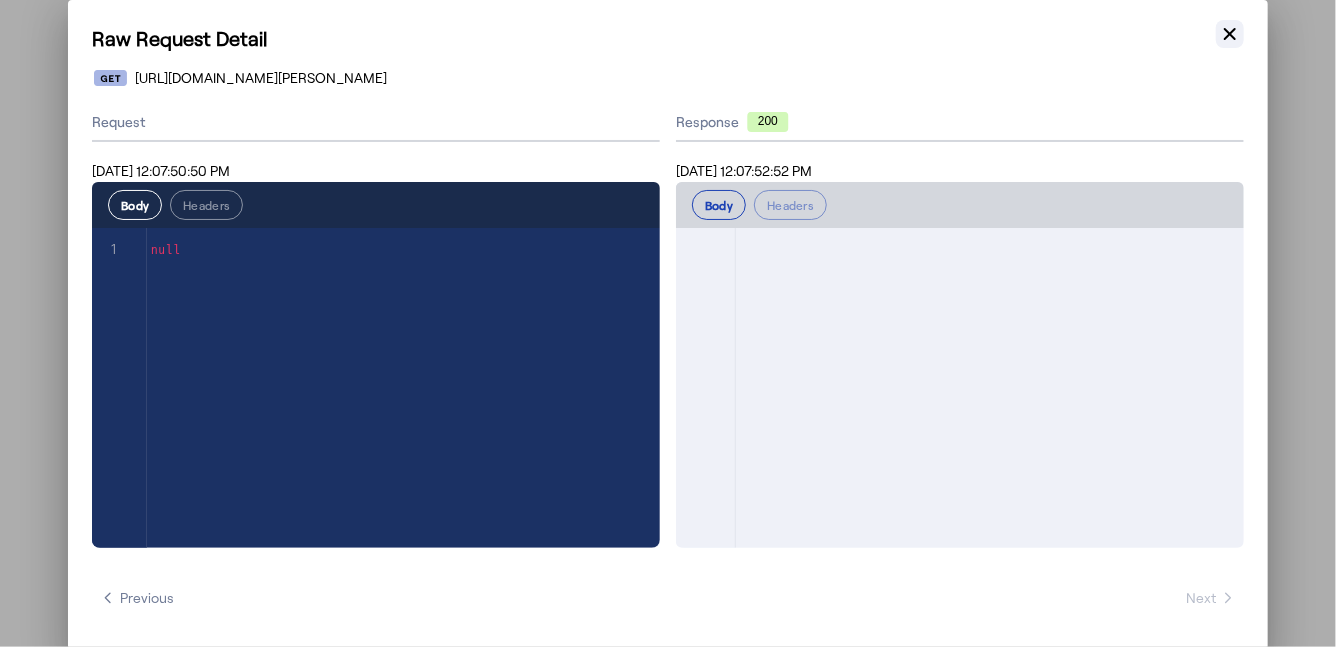 click 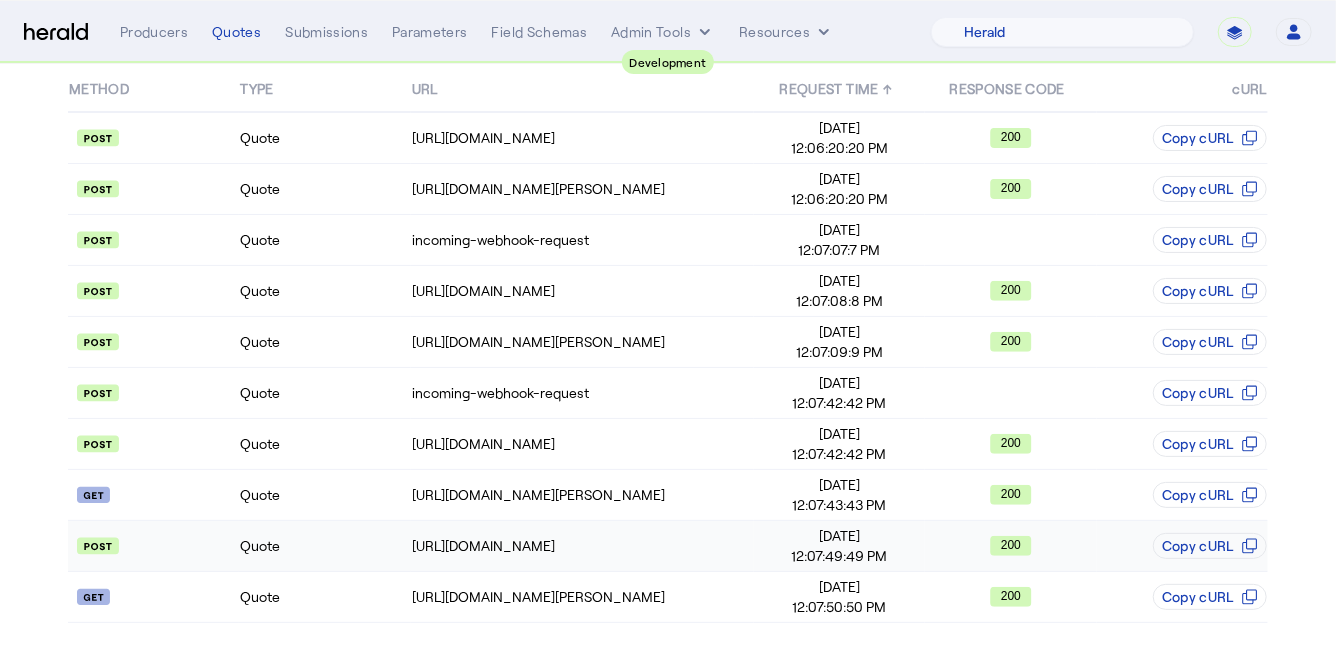 click on "Quote" 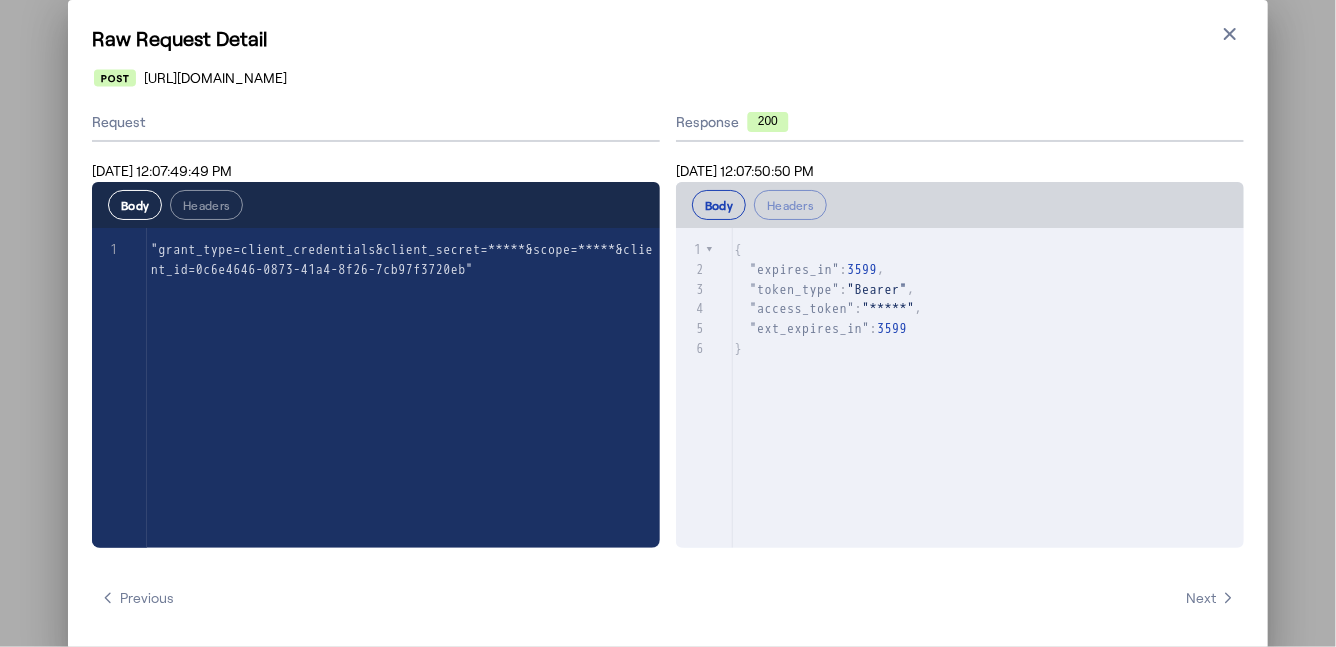 click on "Raw Request Detail" at bounding box center [668, 38] 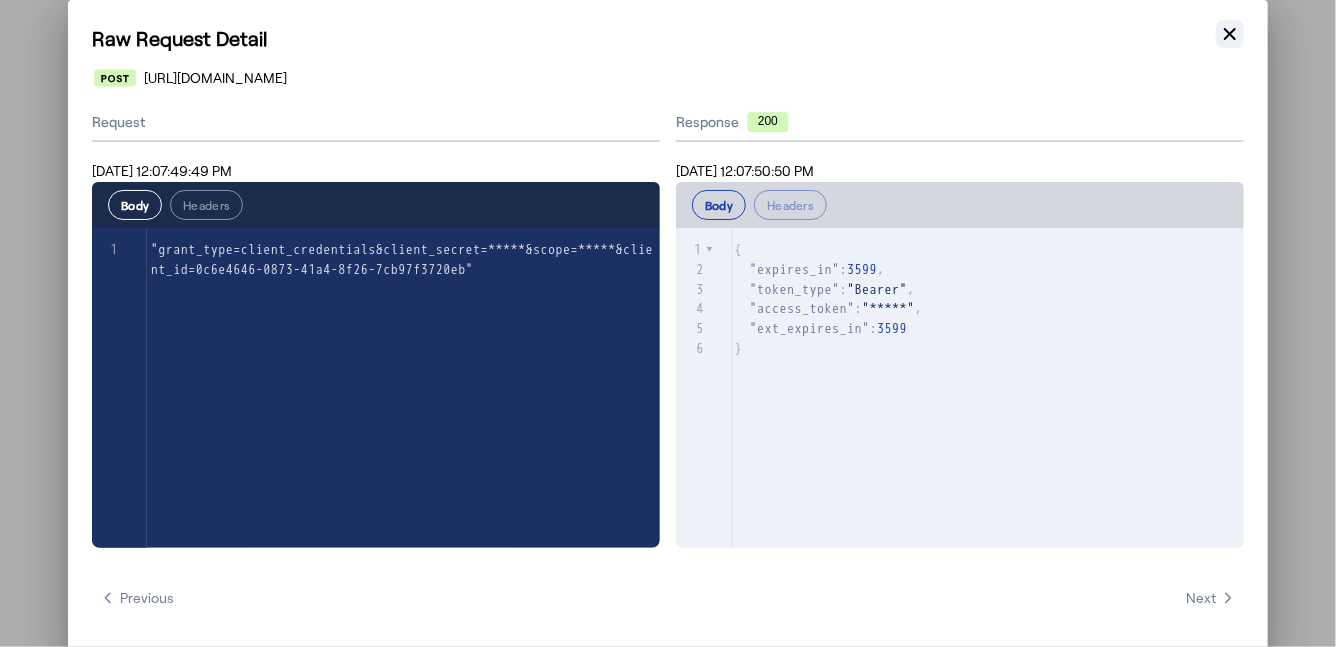 click 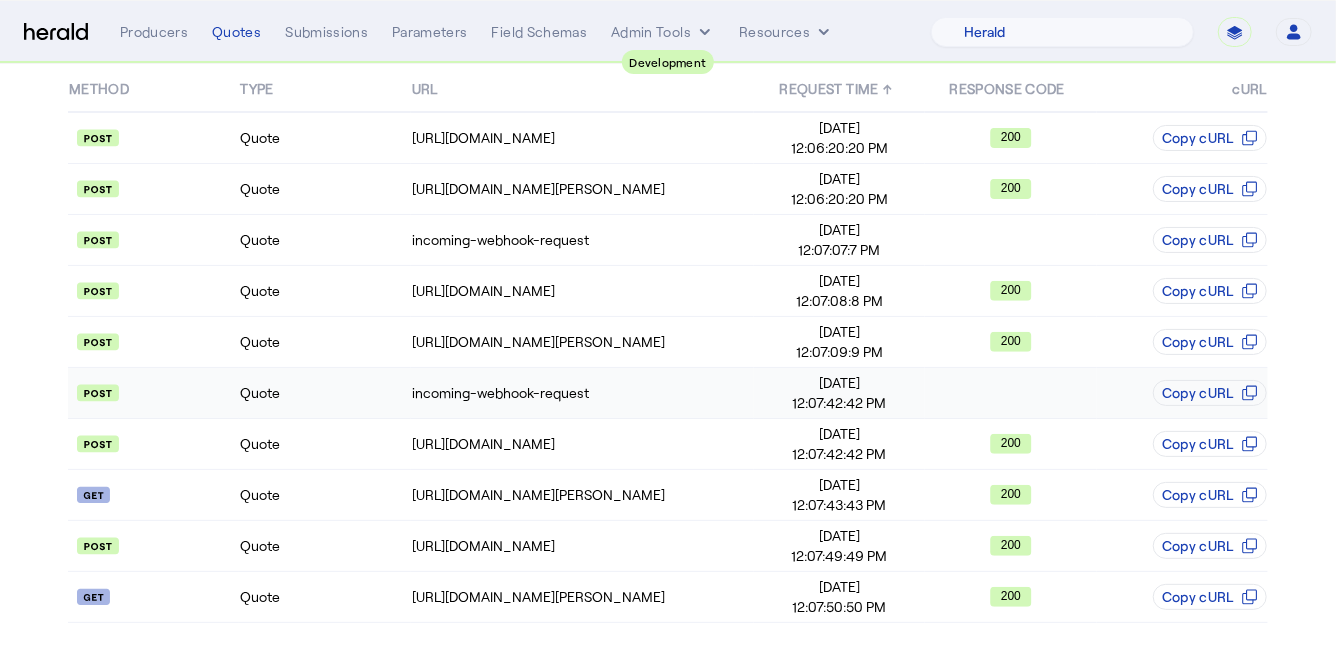 click on "Quote" 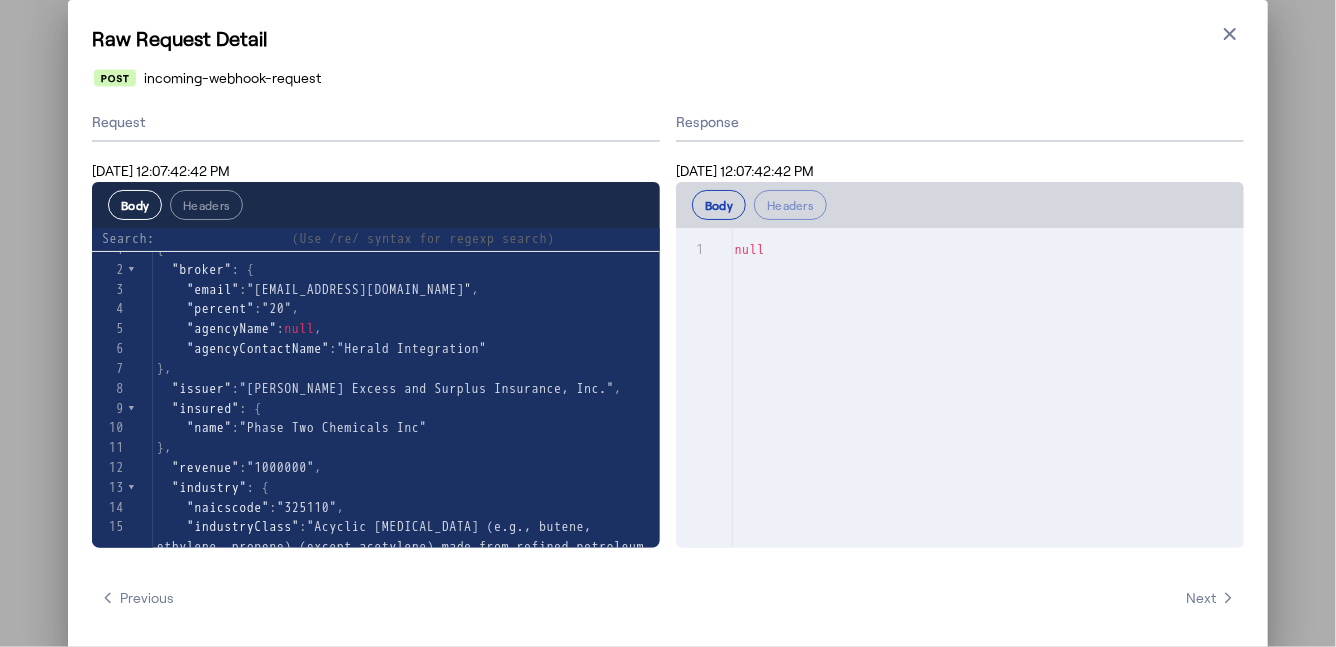 type on "**********" 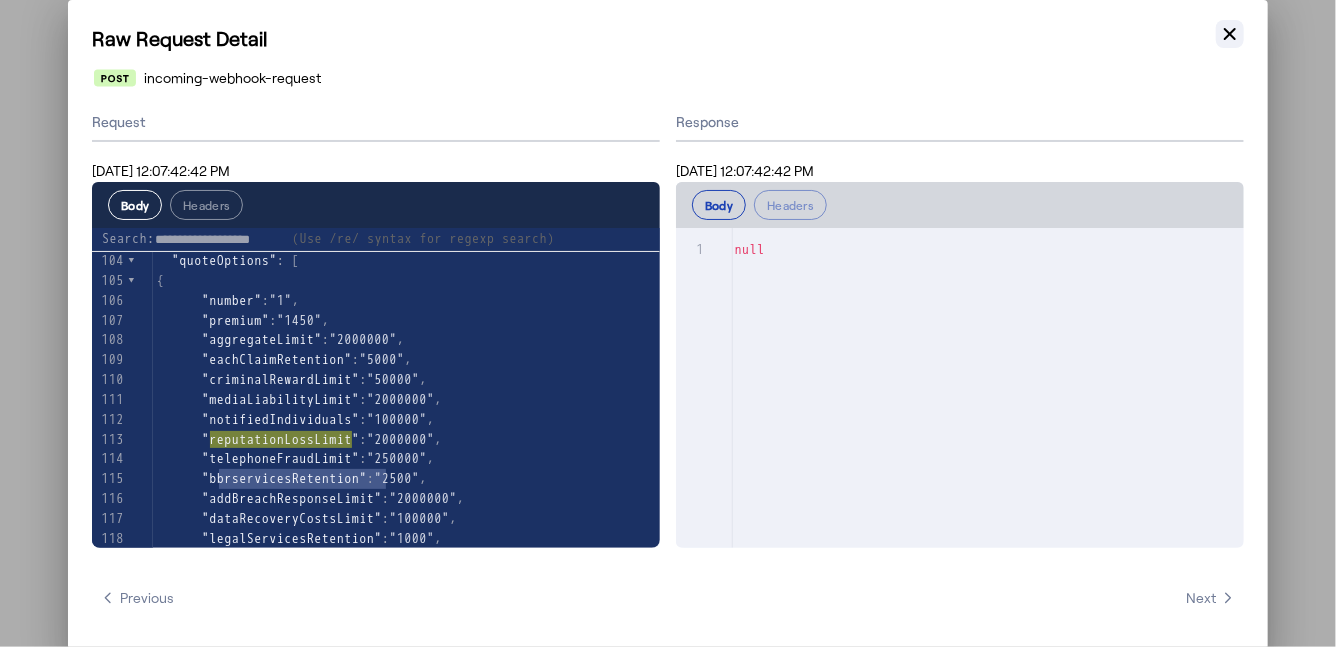 type on "**********" 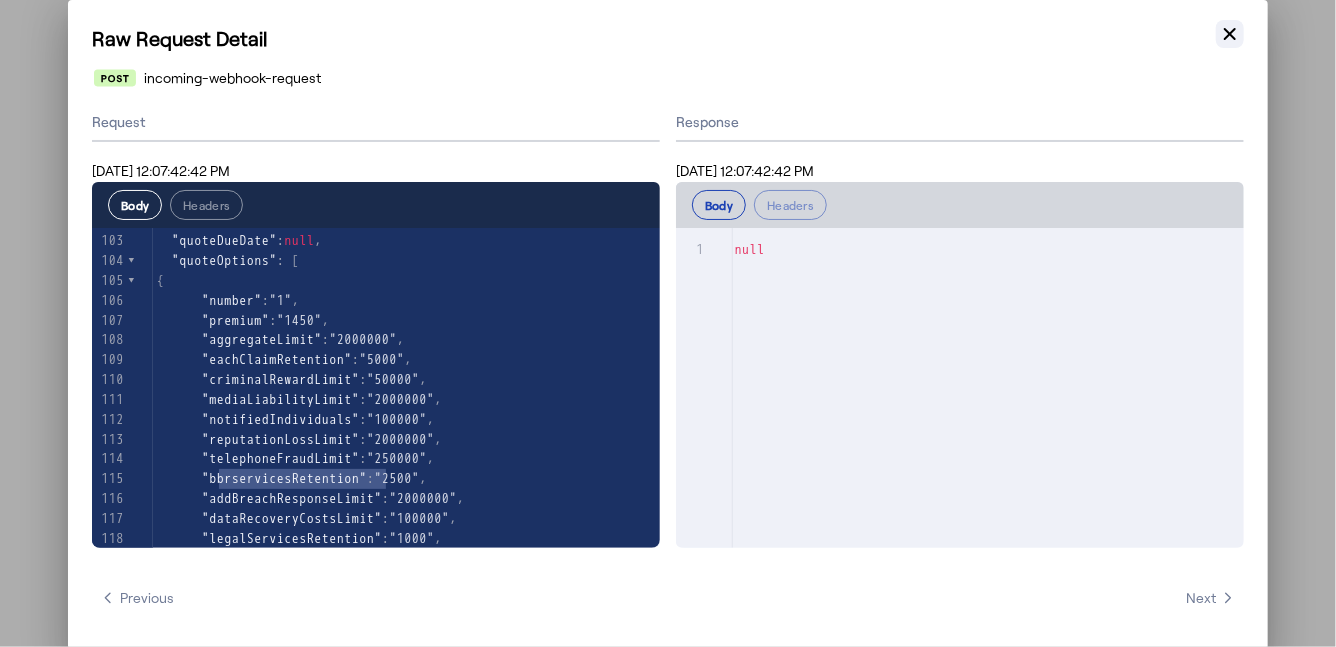 click 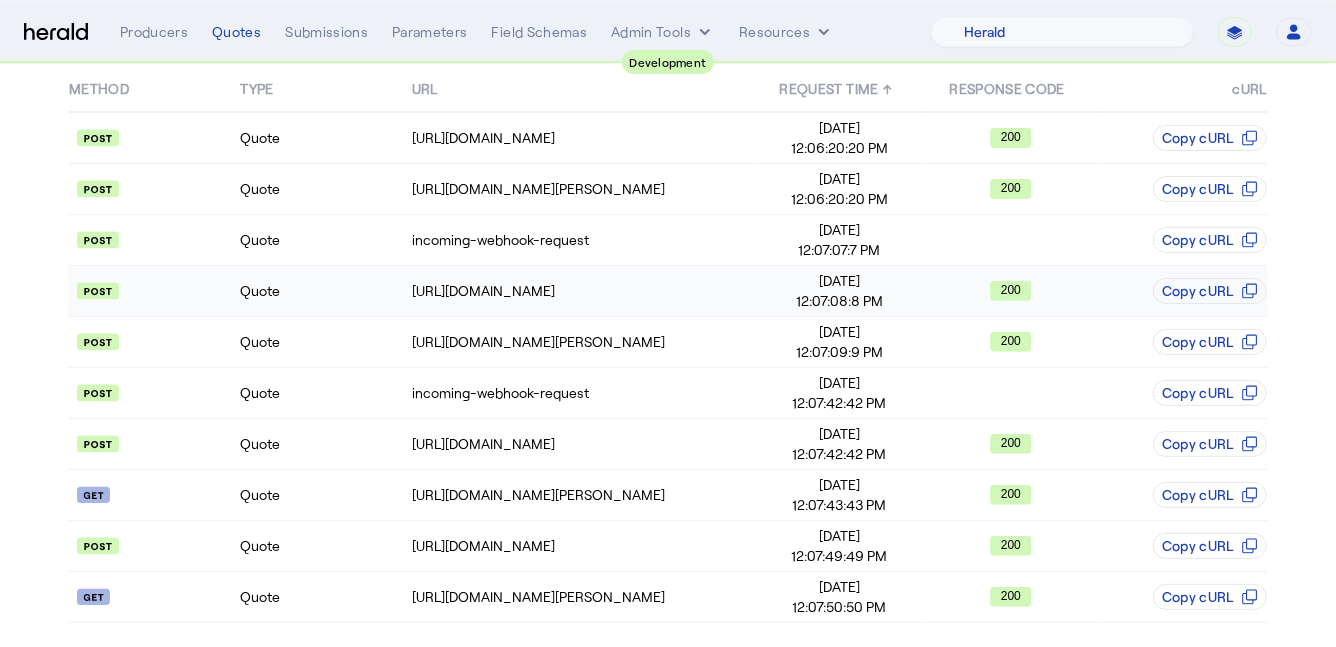 scroll, scrollTop: 0, scrollLeft: 0, axis: both 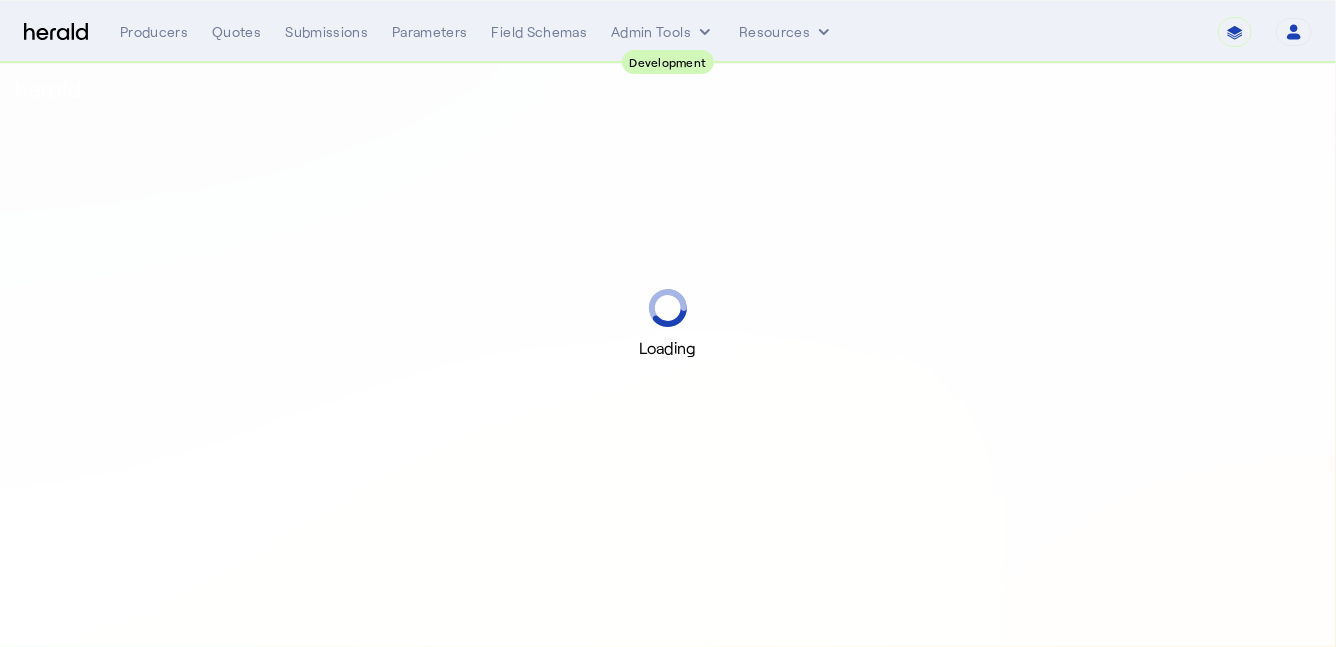 select on "pfm_2v8p_herald_api" 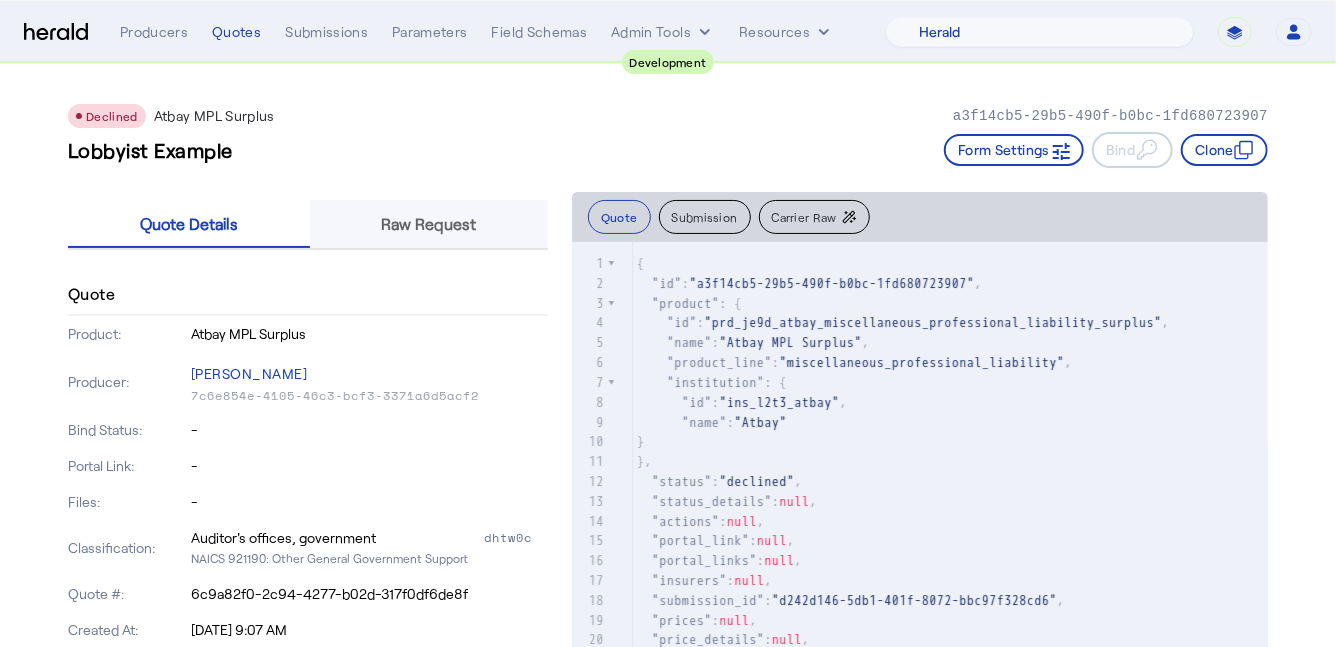 click on "Raw Request" at bounding box center [428, 224] 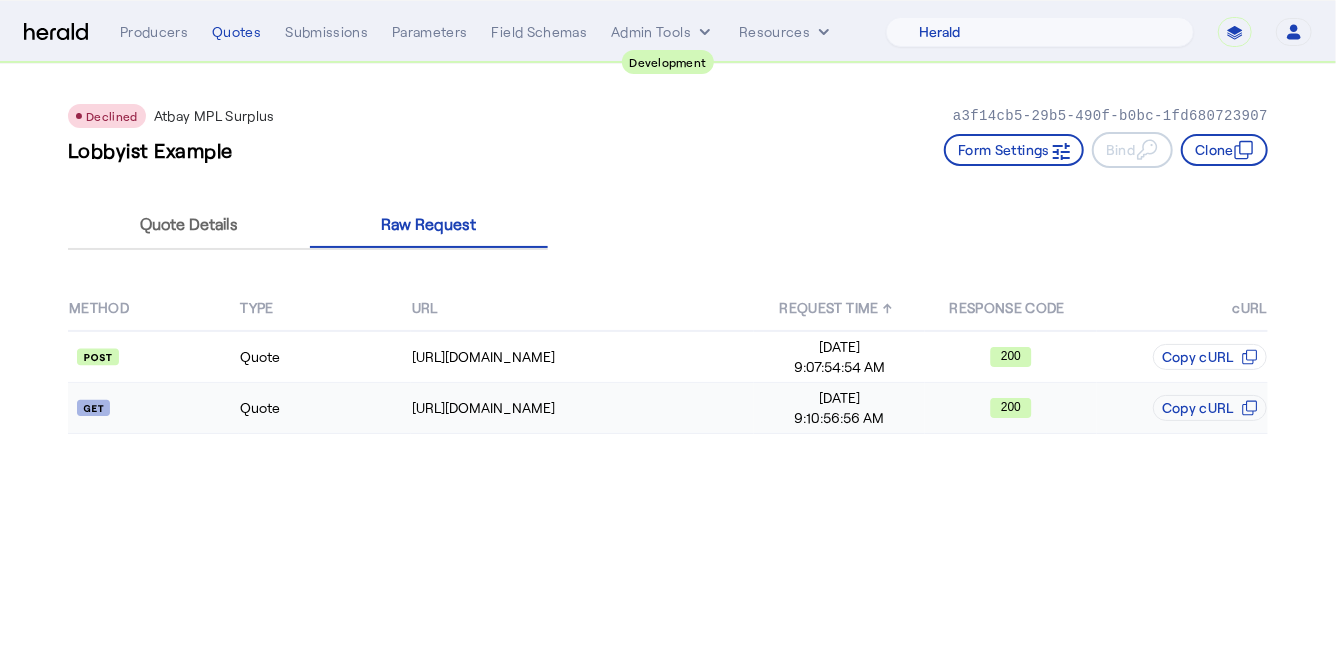click on "Quote" 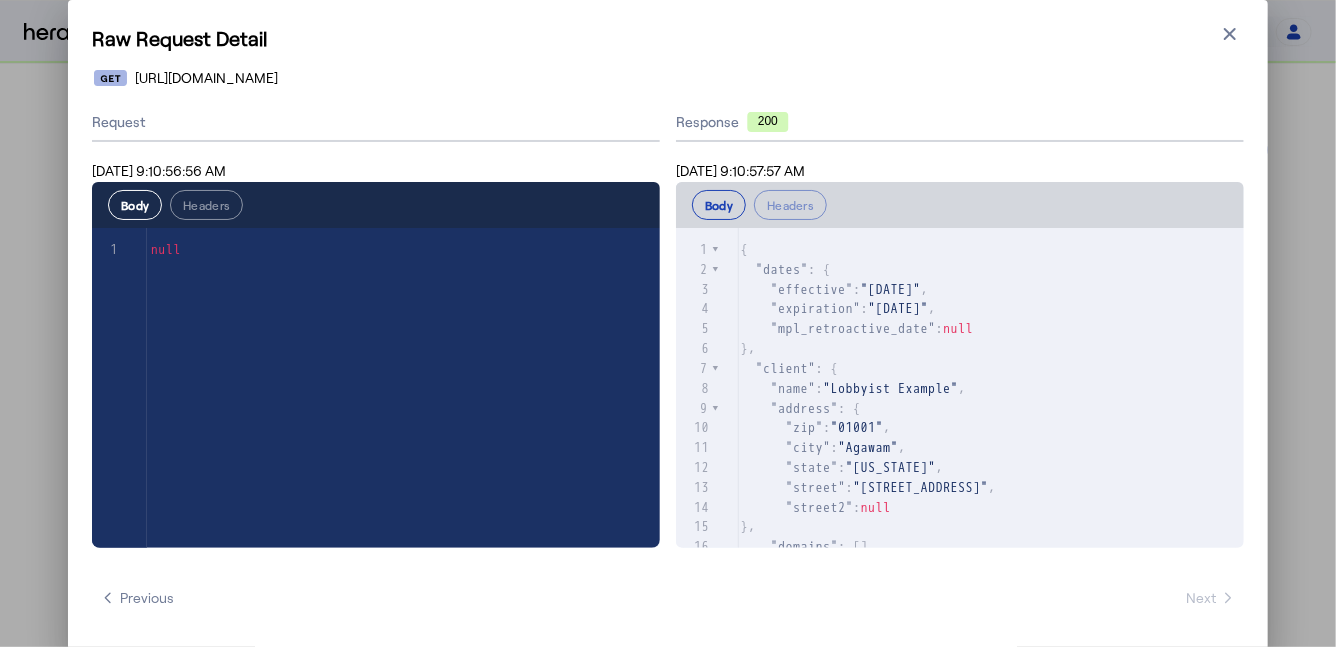 scroll, scrollTop: 1369, scrollLeft: 0, axis: vertical 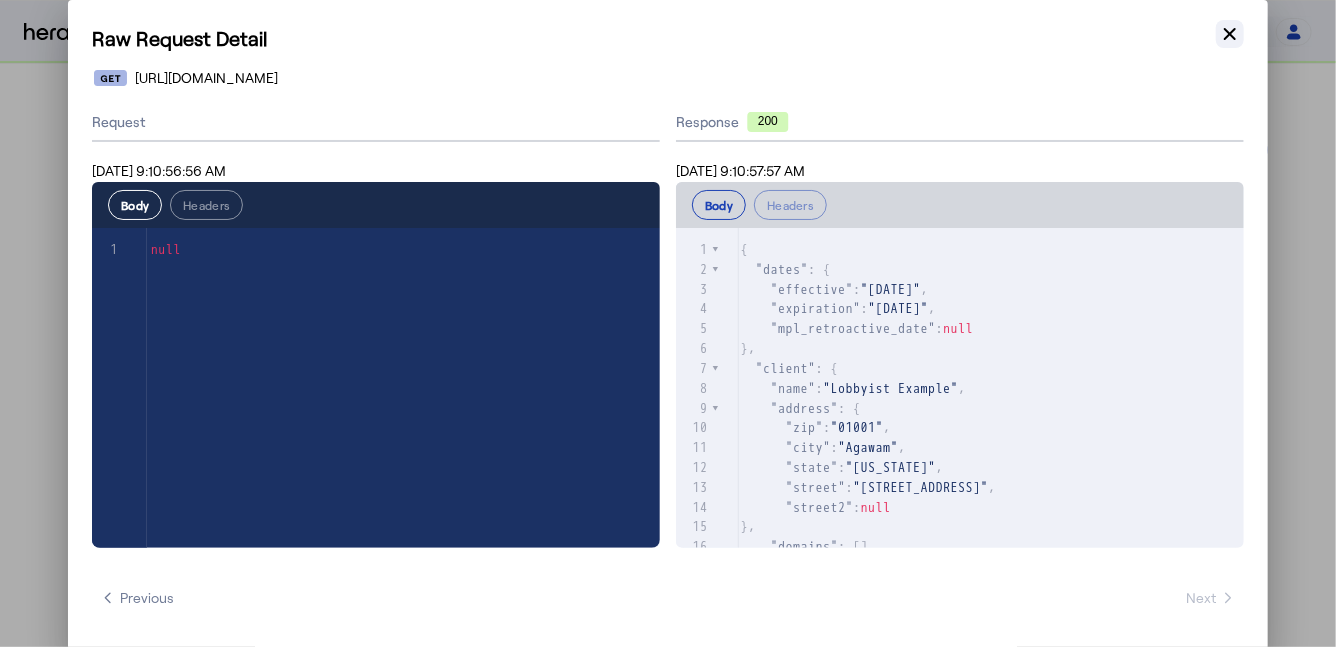 click 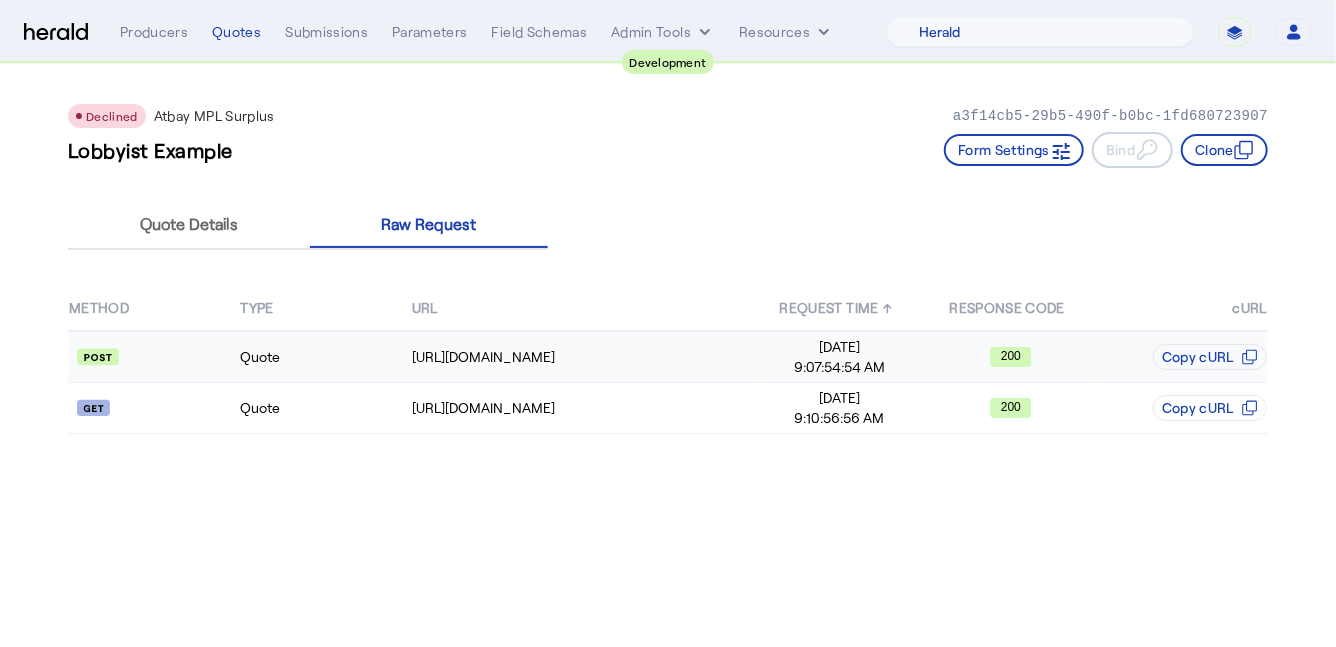 click on "Quote" 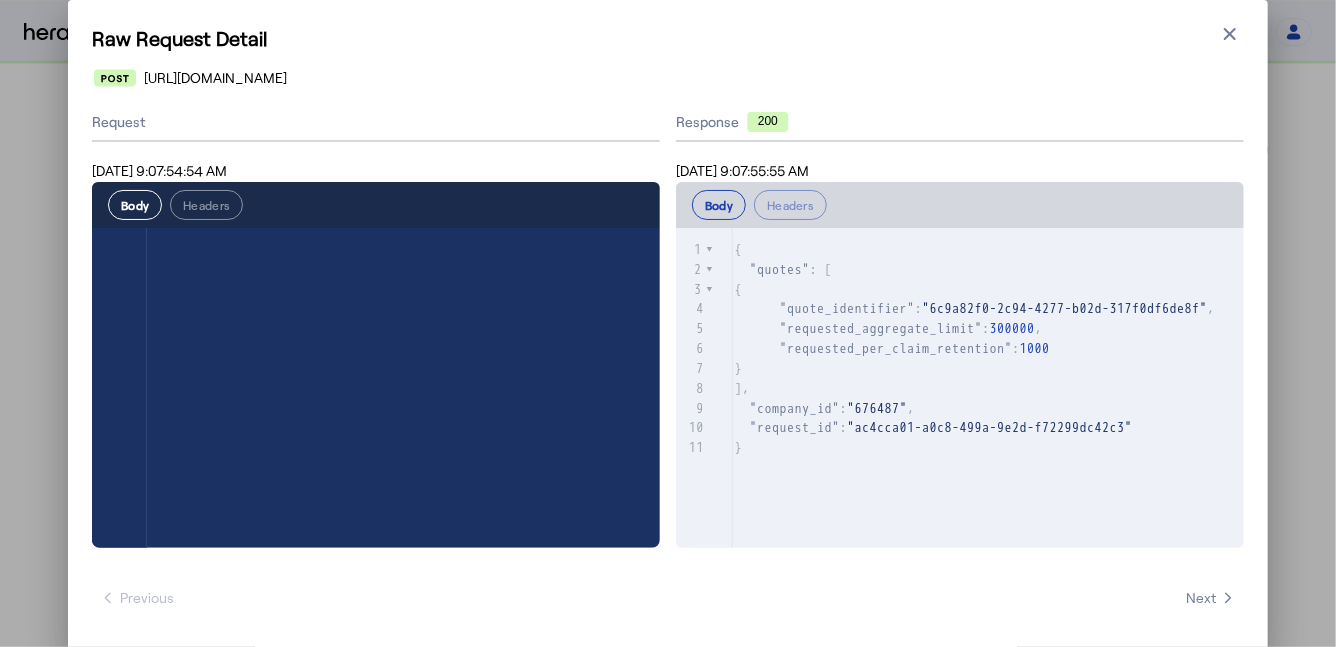 scroll, scrollTop: 1566, scrollLeft: 0, axis: vertical 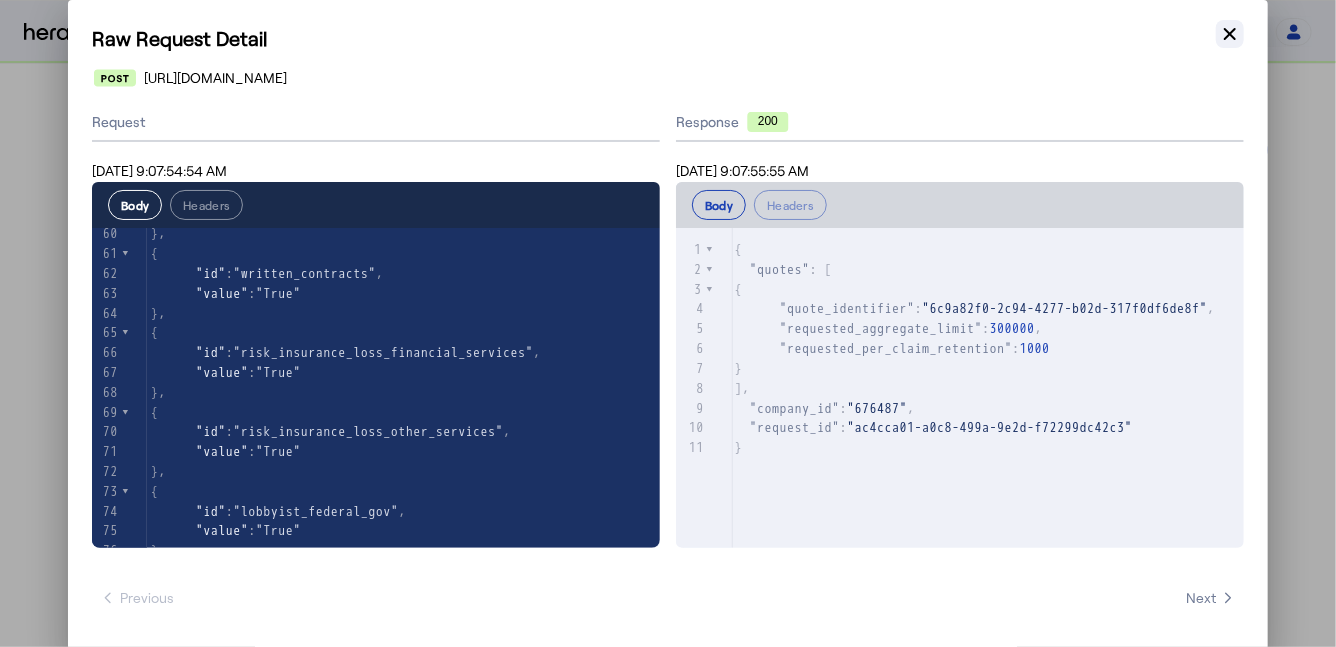 click 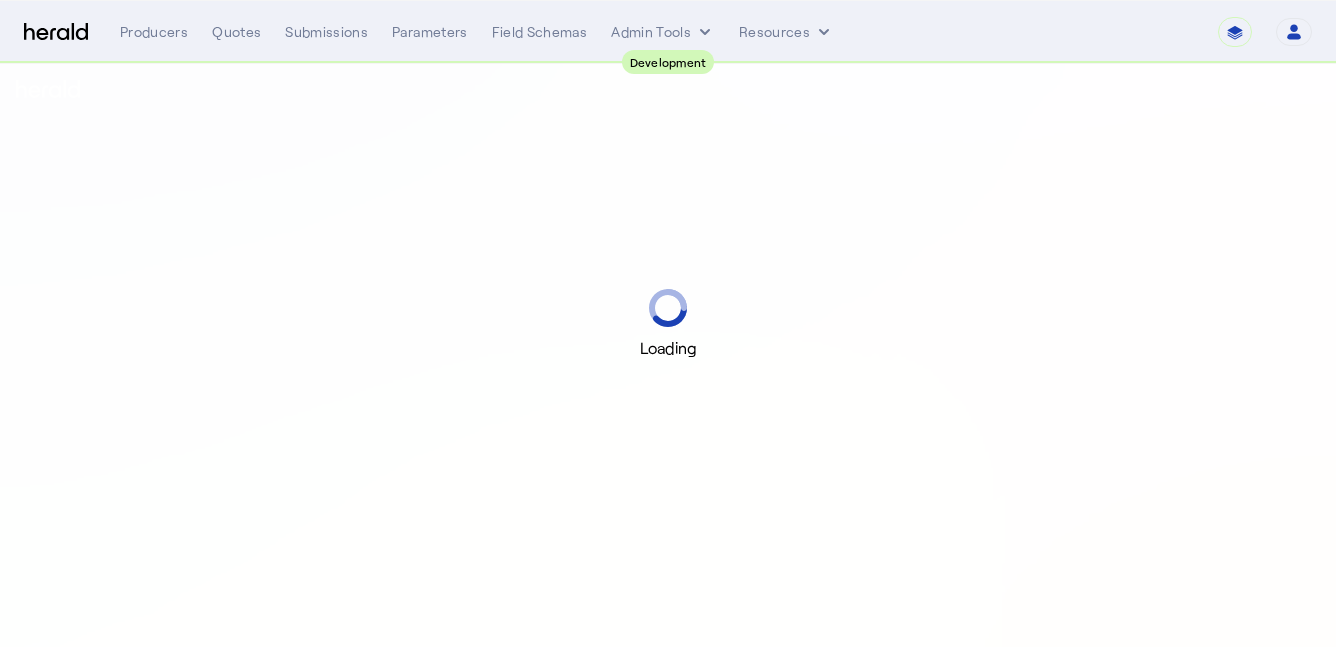 scroll, scrollTop: 0, scrollLeft: 0, axis: both 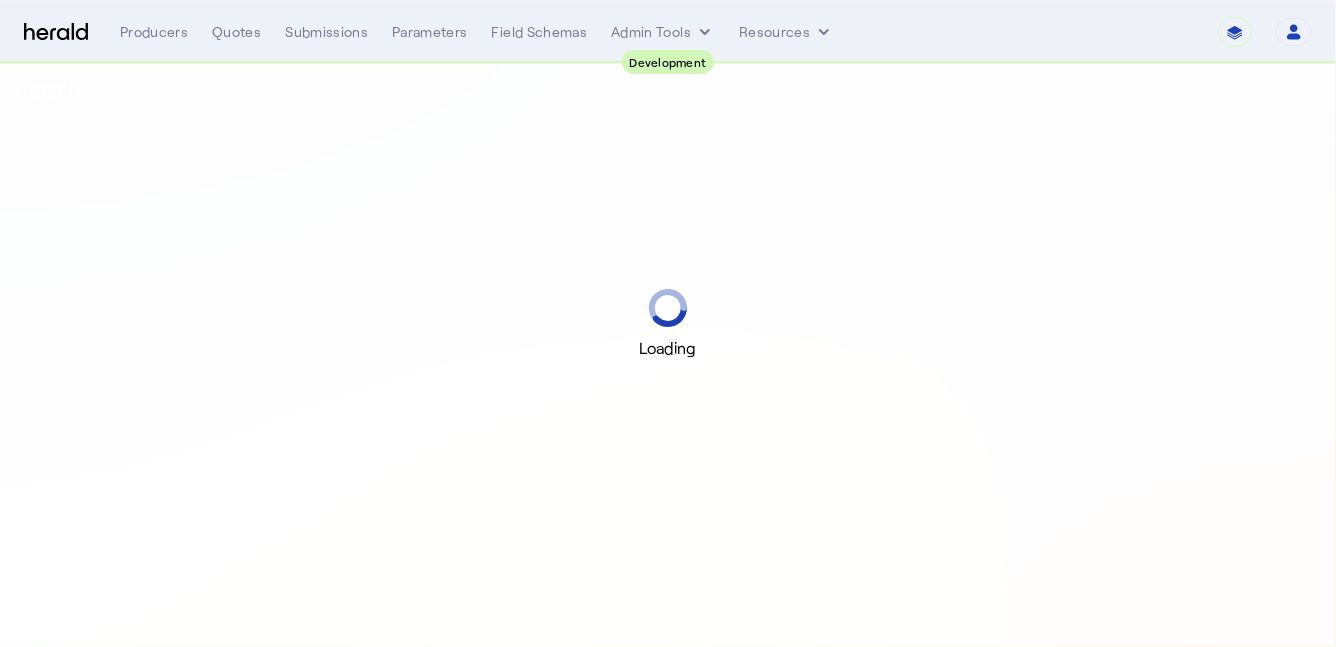 select on "pfm_2v8p_herald_api" 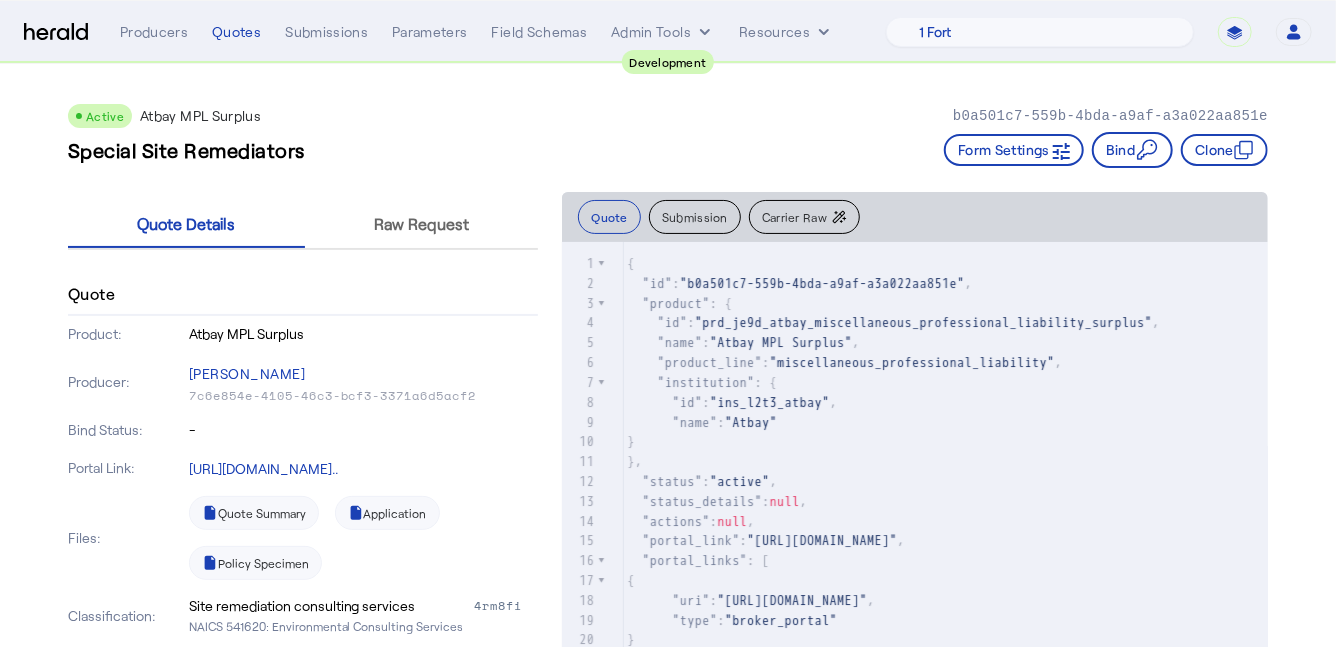 scroll, scrollTop: 468, scrollLeft: 0, axis: vertical 